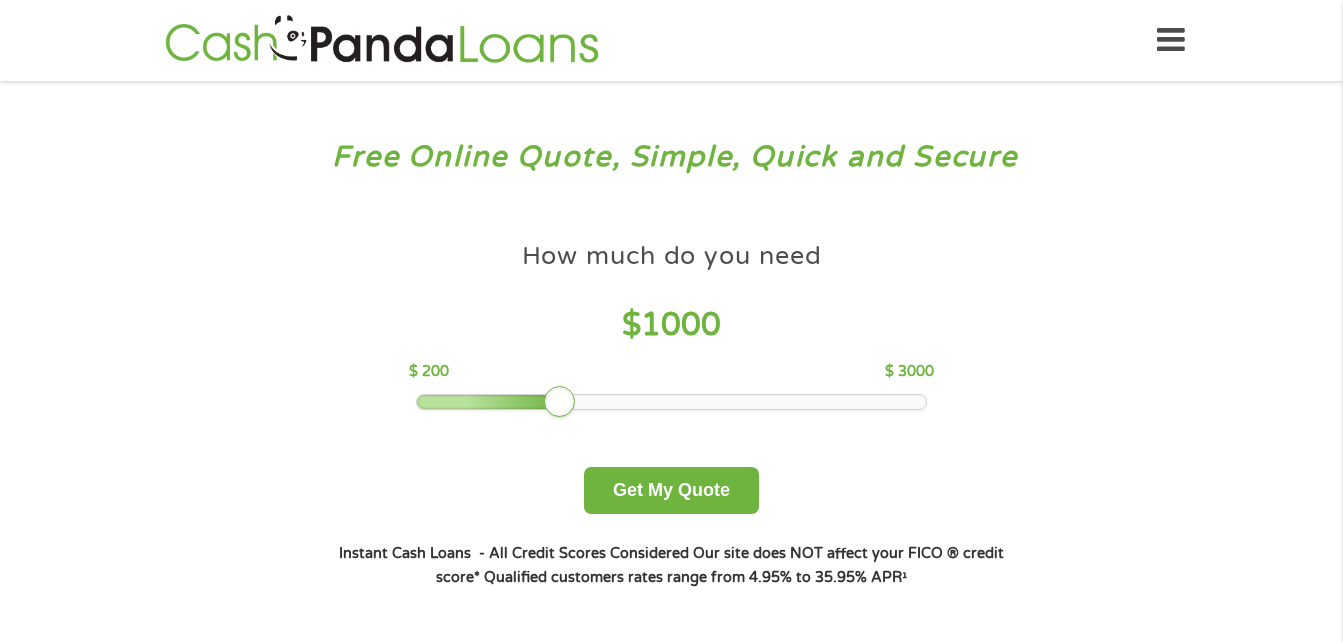 scroll, scrollTop: 0, scrollLeft: 0, axis: both 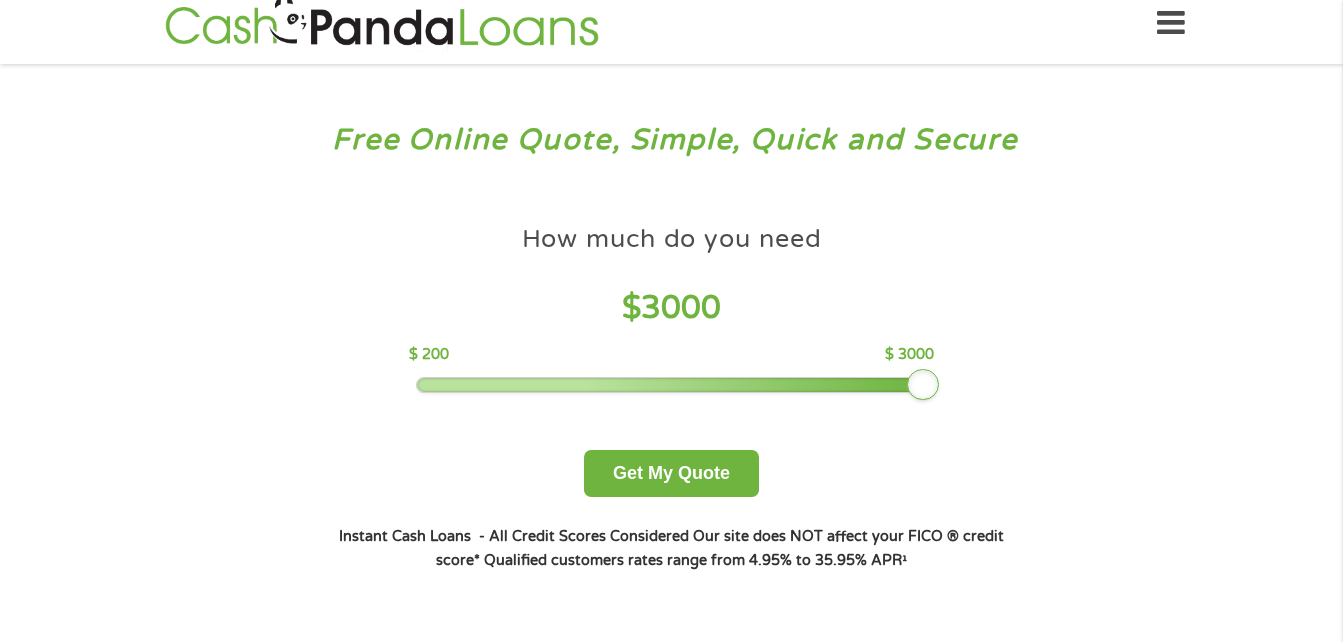 drag, startPoint x: 708, startPoint y: 379, endPoint x: 1004, endPoint y: 226, distance: 333.20413 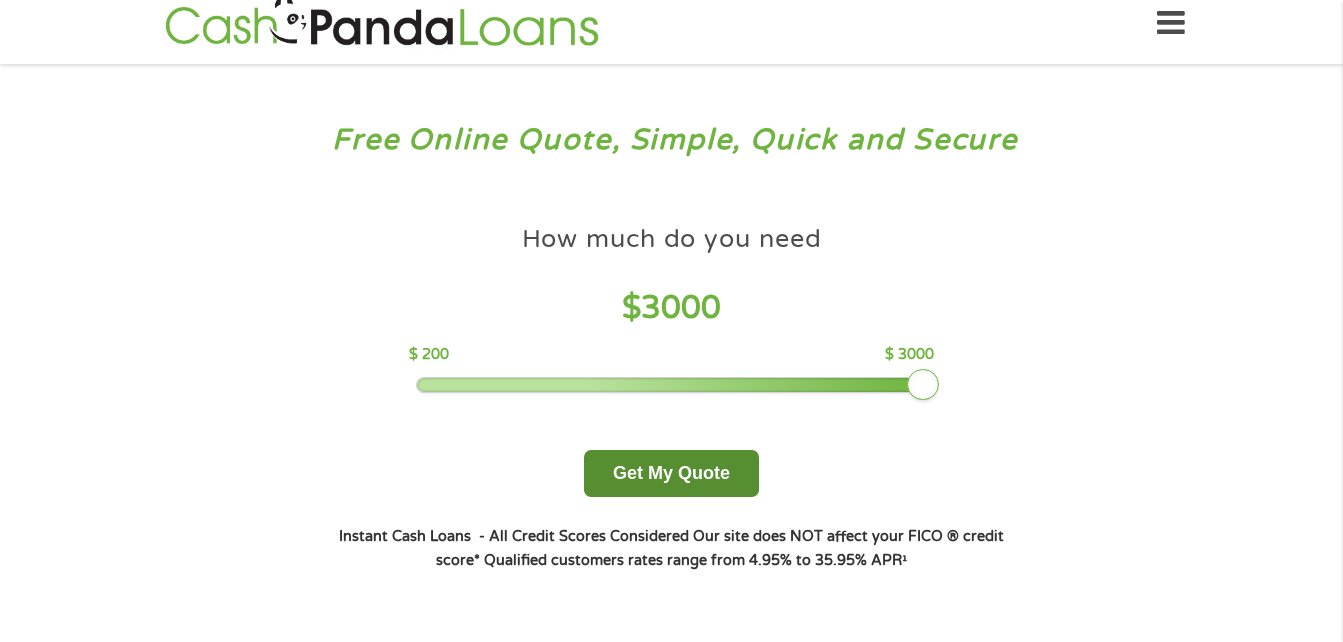 click on "Get My Quote" at bounding box center [671, 473] 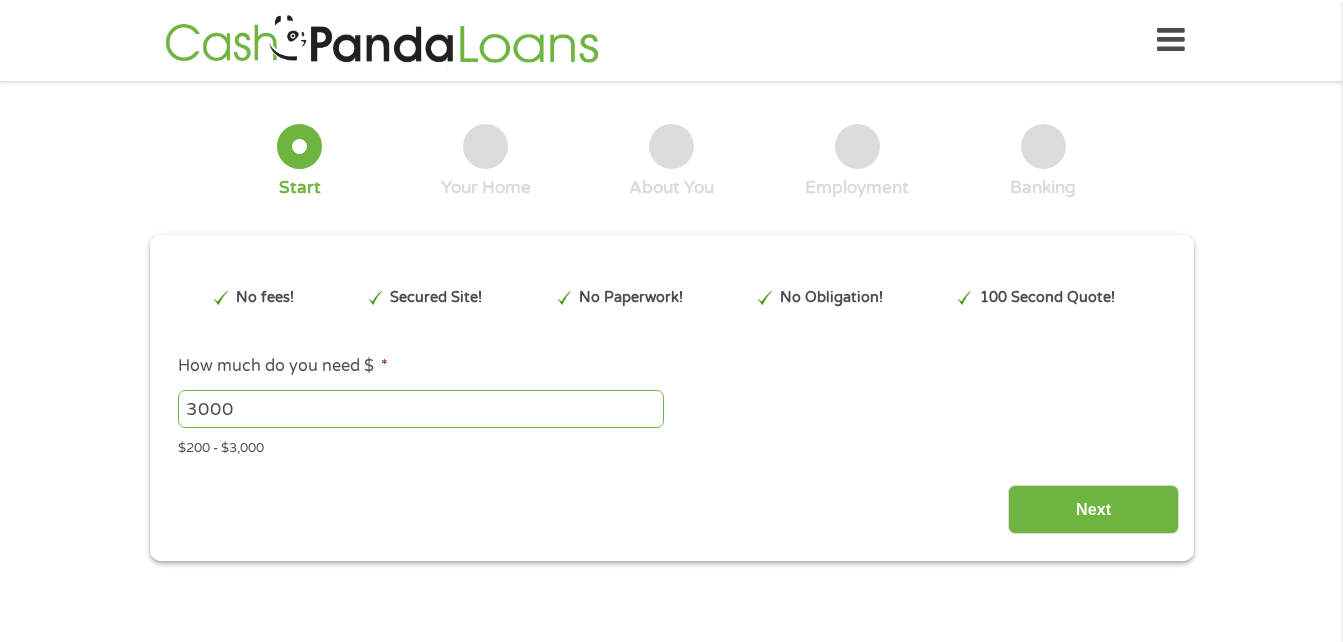 scroll, scrollTop: 0, scrollLeft: 0, axis: both 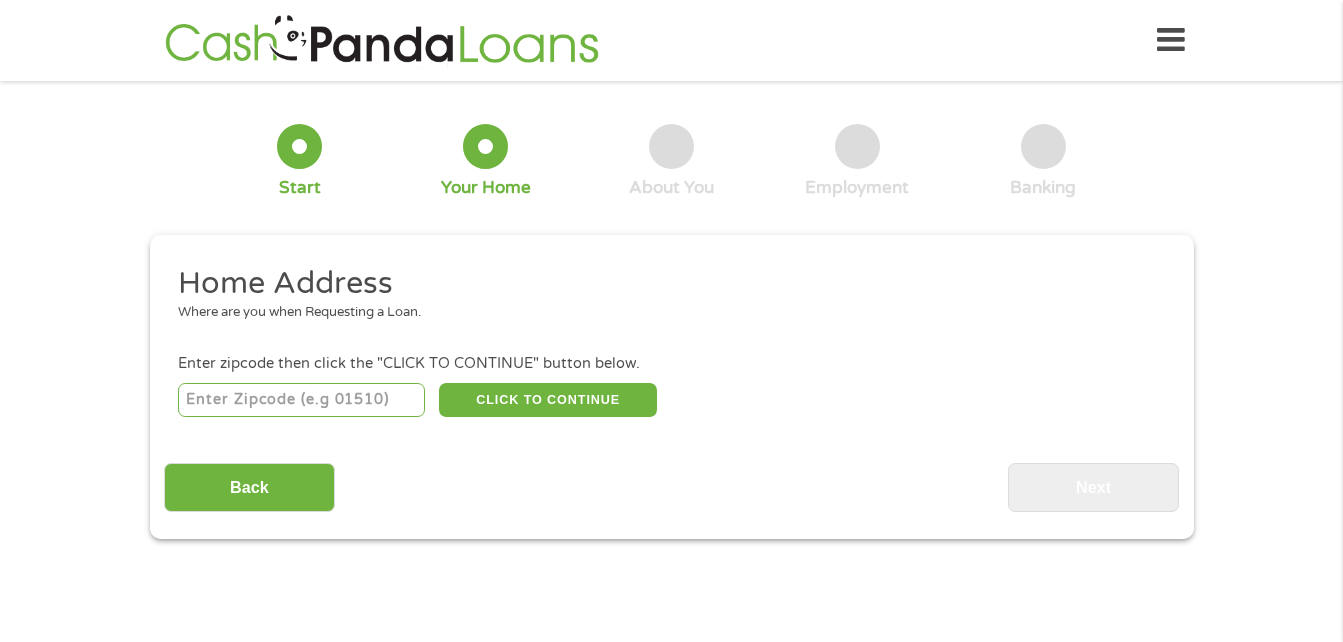 click at bounding box center [301, 400] 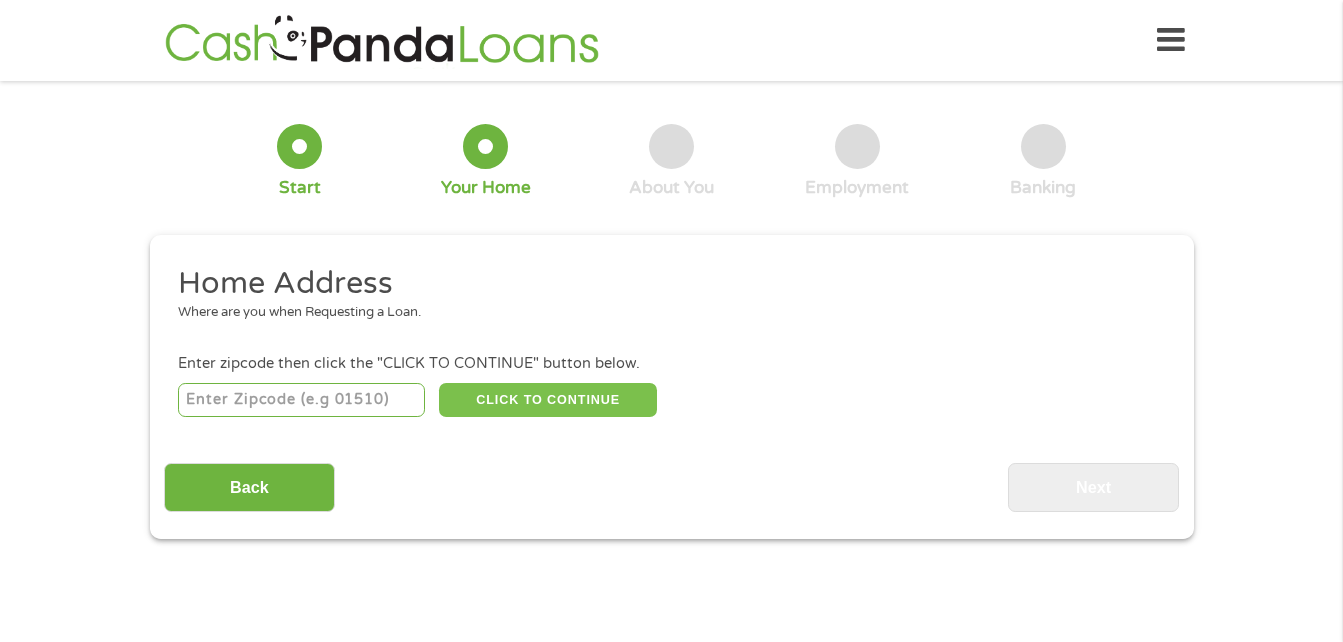 click on "CLICK TO CONTINUE" at bounding box center (548, 400) 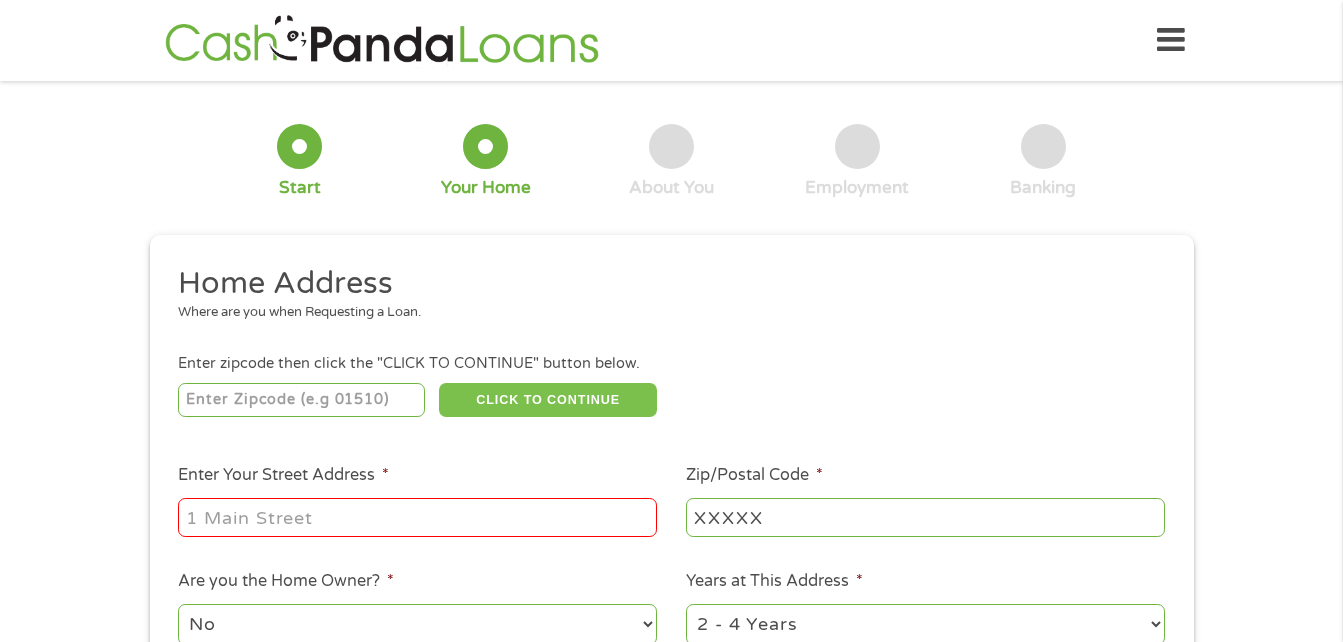click on "1 Start 2 Your Home 3 About You 4 Employment 5 Banking 6
This field is hidden when viewing the form gclid EAIaIQobChMIm__-isH0jgMV_ET_AR2H8hrgEAAYAyACEgLKZ_D_BwE This field is hidden when viewing the form Referrer https://www.cashpandaloans.com/?medium=adwords&source=adwords&campaign=22549846227&adgroup=188036189468&creative=752033236951&position&keyword=instant%20approval%20direct%20deposit%20loans&utm_term=%7Bsearchterm%7D&matchtype=%7Bterm%7D&device=c&network=s&gad_source=5&gad_campaignid=22549846227&gclid=EAIaIQobChMIm__-isH0jgMV_ET_AR2H8hrgEAAYAyACEgLKZ_D_BwE This field is hidden when viewing the form Source adwords This field is hidden when viewing the form Campaign 22549846227 This field is hidden when viewing the form Medium adwords This field is hidden when viewing the form adgroup 188036189468 This field is hidden when viewing the form creative 752033236951 position c s" at bounding box center [671, 497] 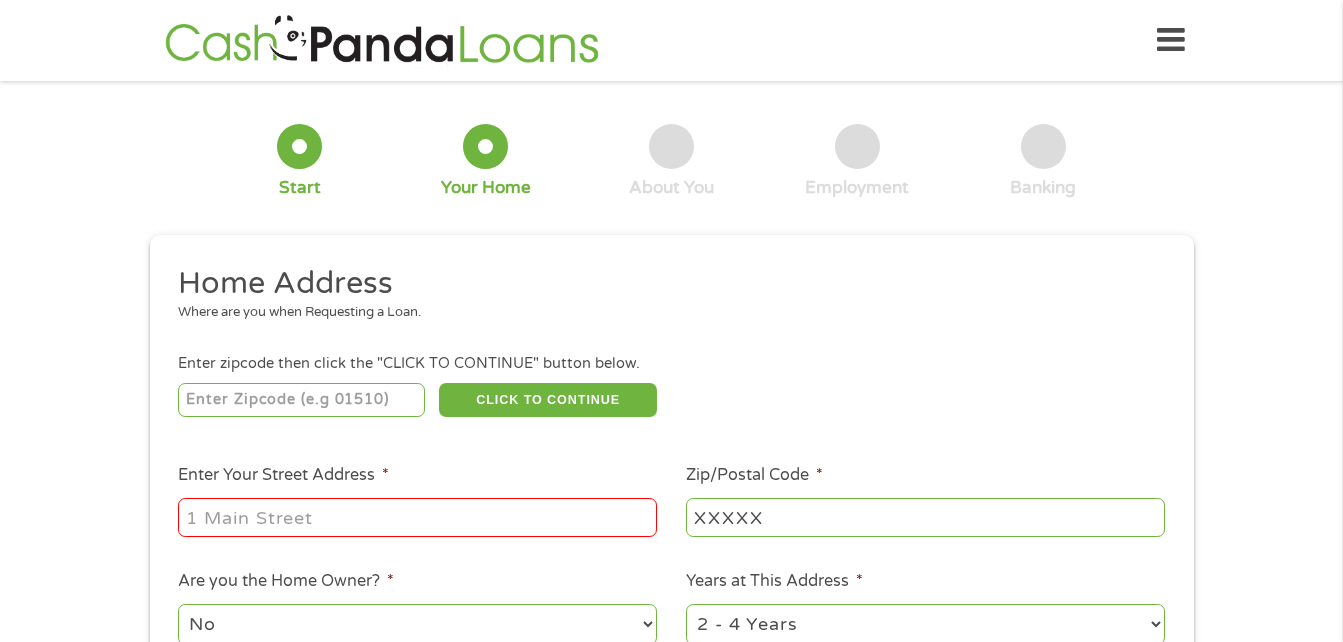 click on "Enter Your Street Address *" at bounding box center (417, 517) 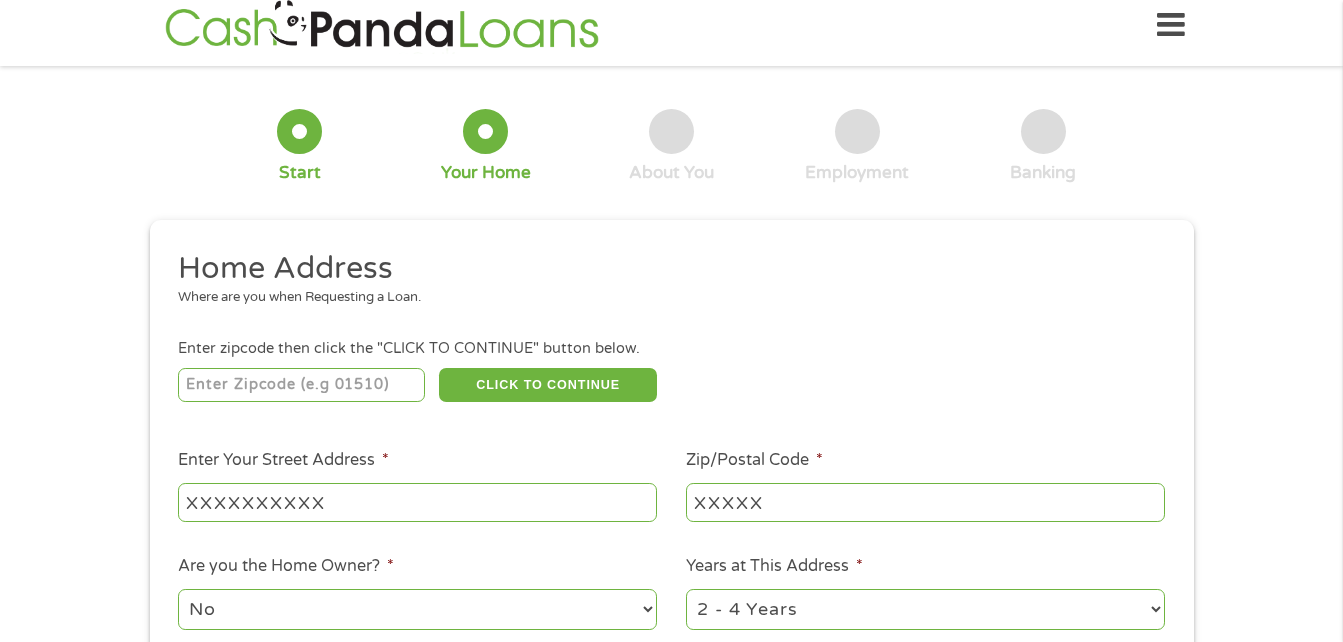scroll, scrollTop: 14, scrollLeft: 0, axis: vertical 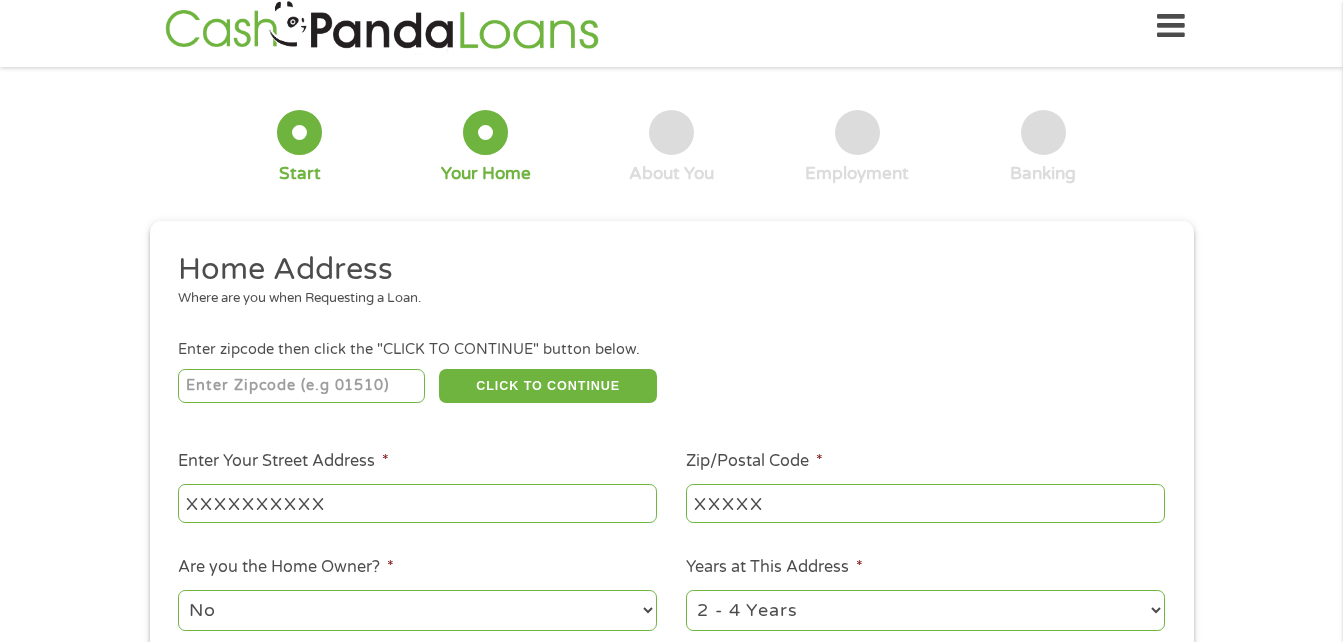 drag, startPoint x: 660, startPoint y: 623, endPoint x: 655, endPoint y: 608, distance: 15.811388 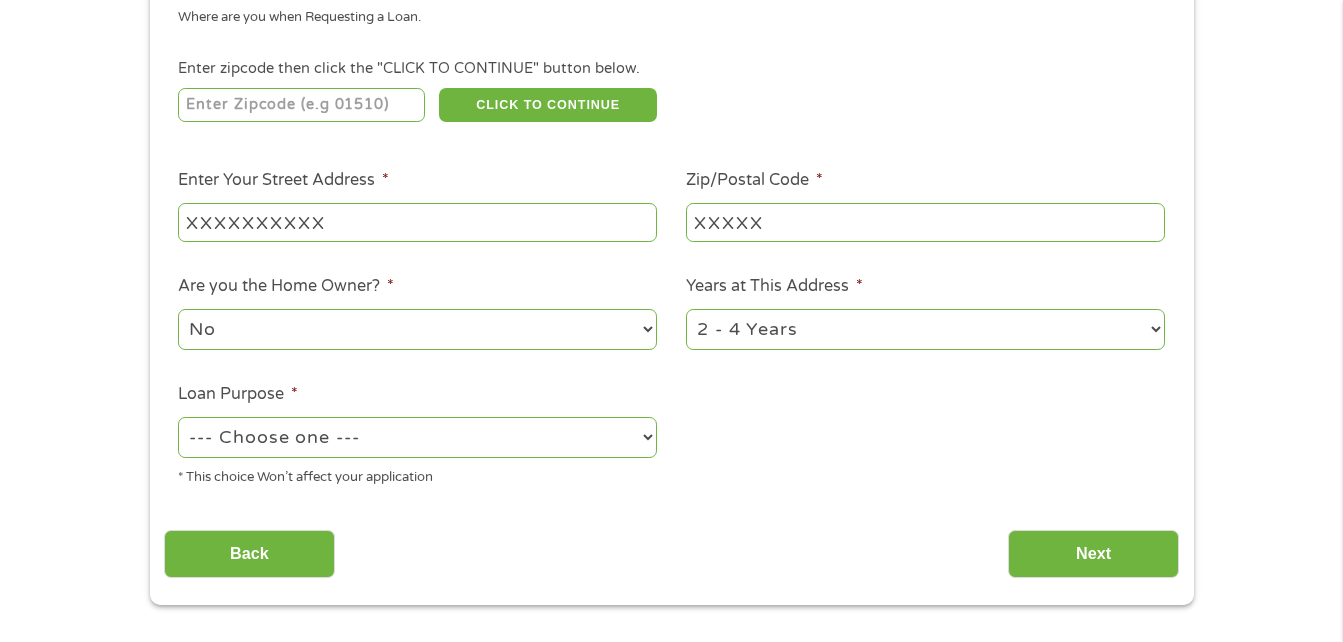 scroll, scrollTop: 286, scrollLeft: 0, axis: vertical 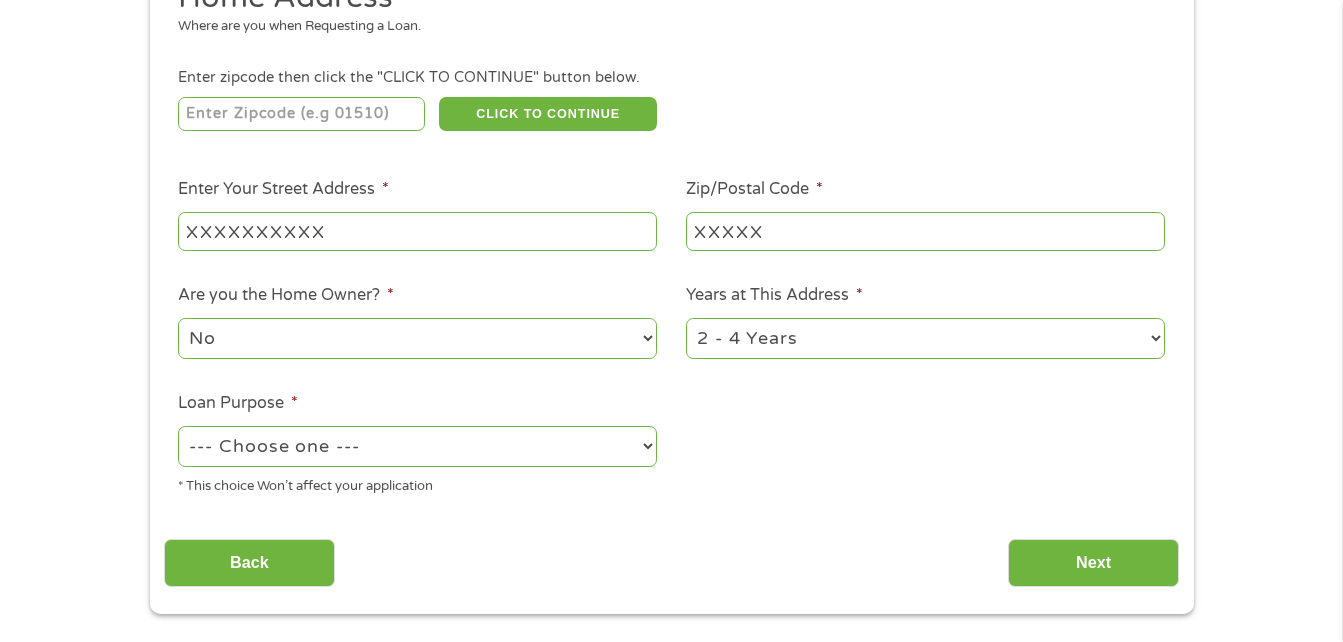 click on "No Yes" at bounding box center [417, 338] 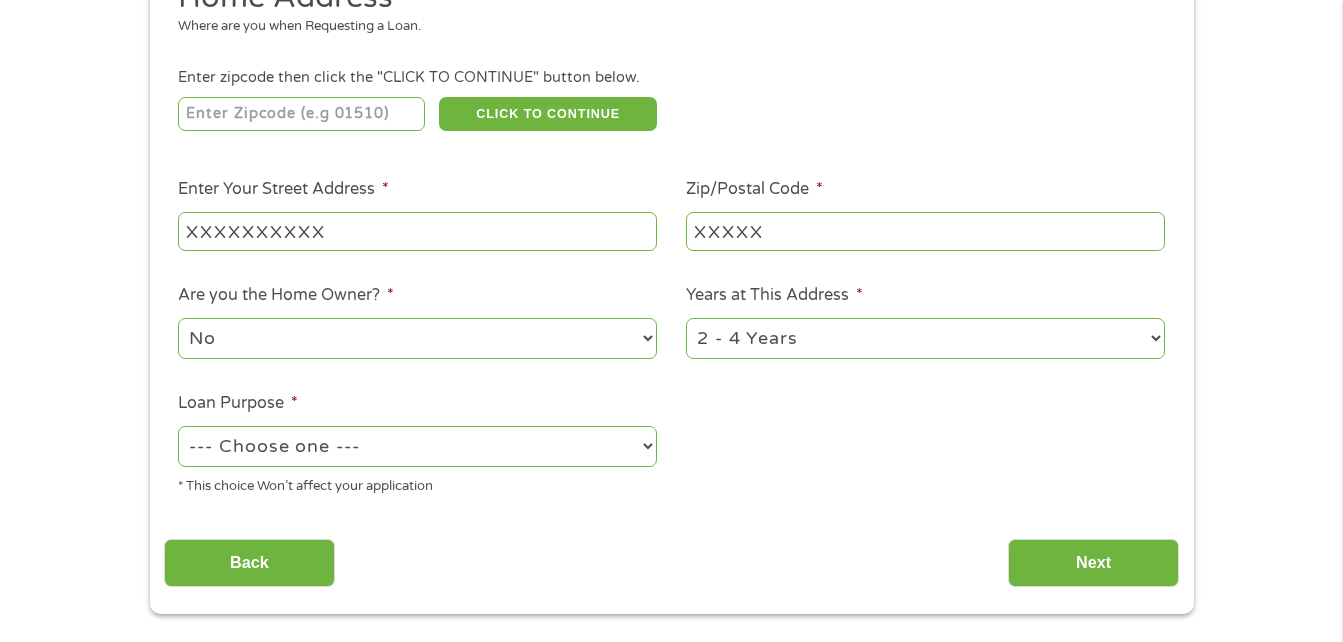 select on "yes" 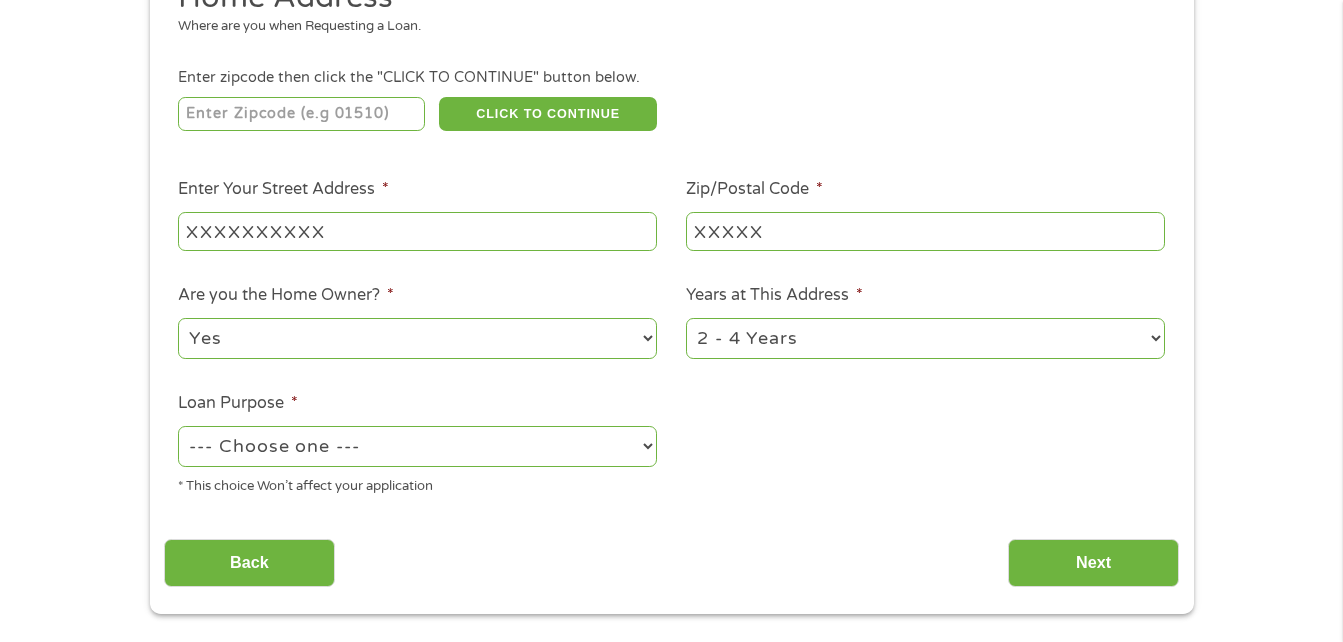 click on "No Yes" at bounding box center (417, 338) 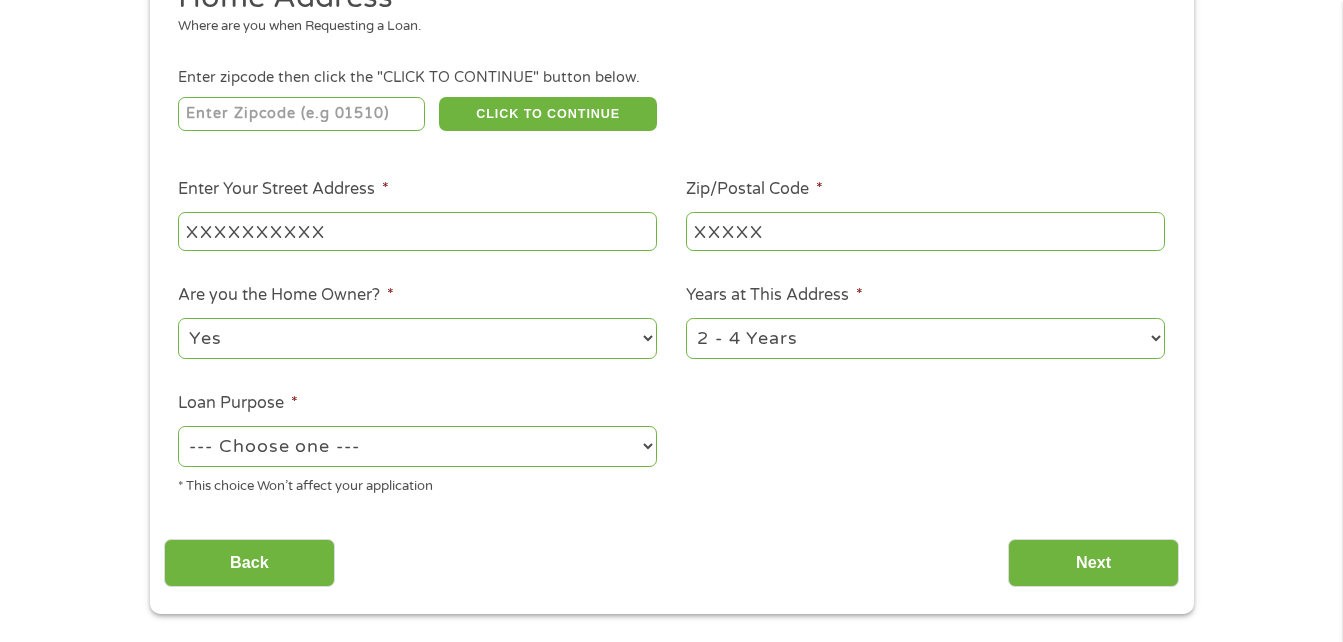 click on "--- Choose one --- Pay Bills Debt Consolidation Home Improvement Major Purchase Car Loan Short Term Cash Medical Expenses Other" at bounding box center (417, 446) 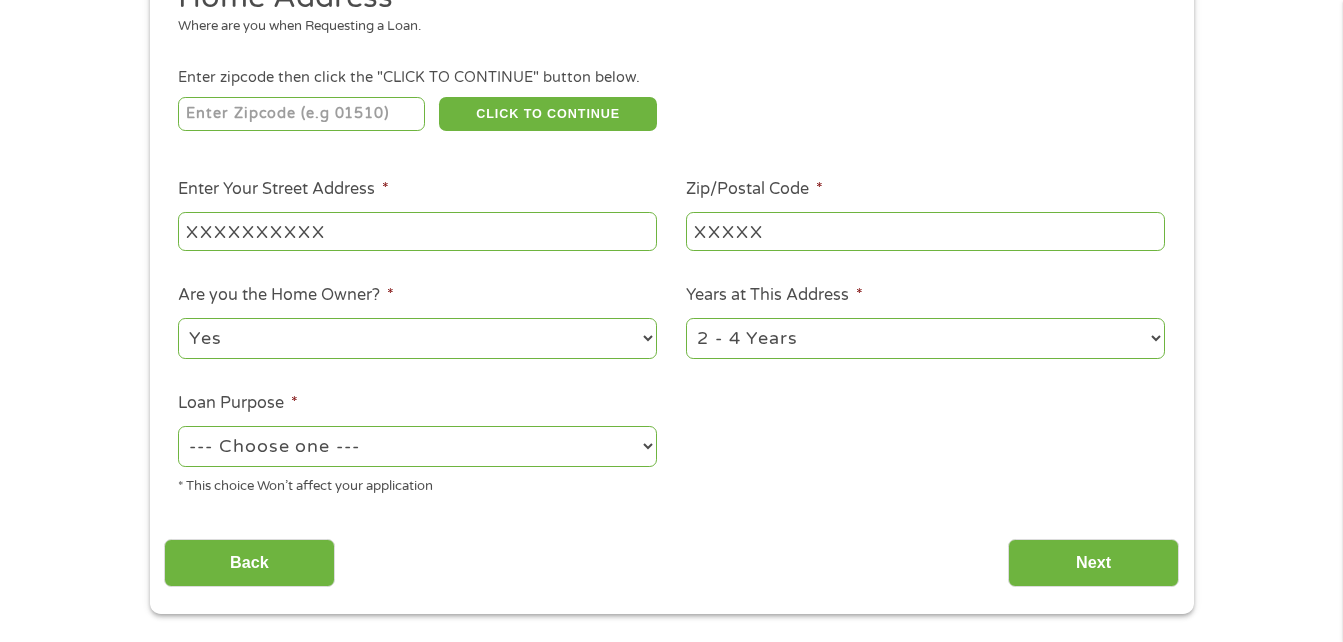 click on "No Yes" at bounding box center [417, 338] 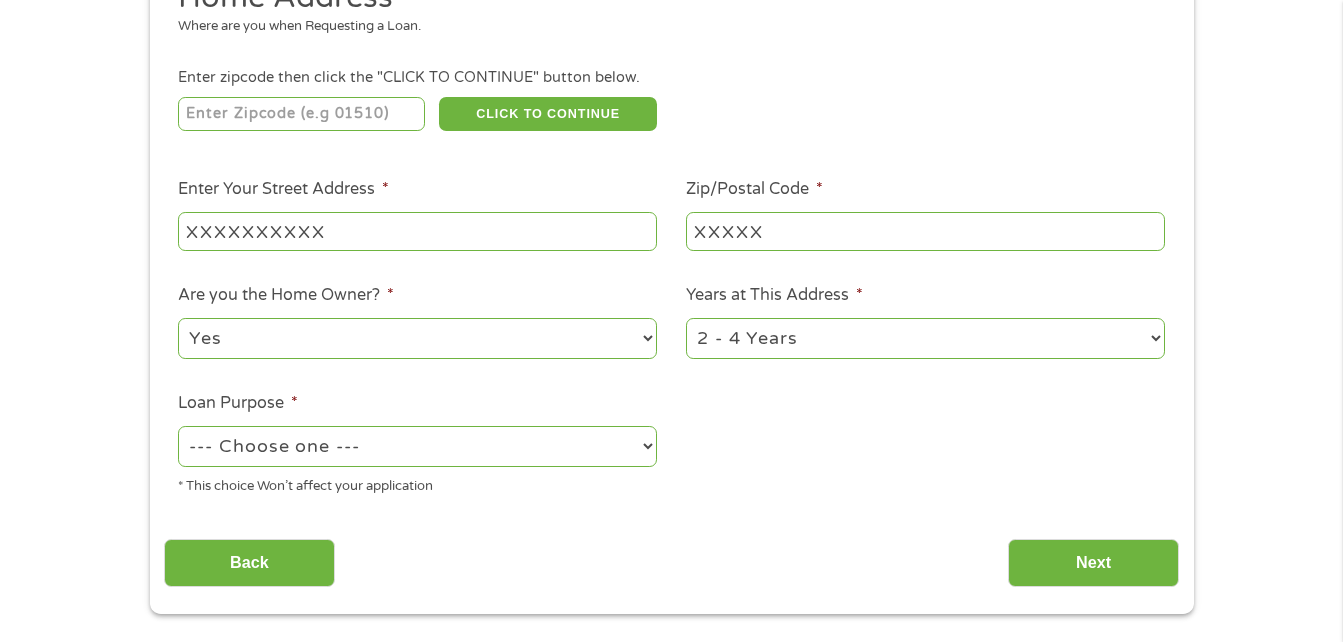 click on "No Yes" at bounding box center (417, 338) 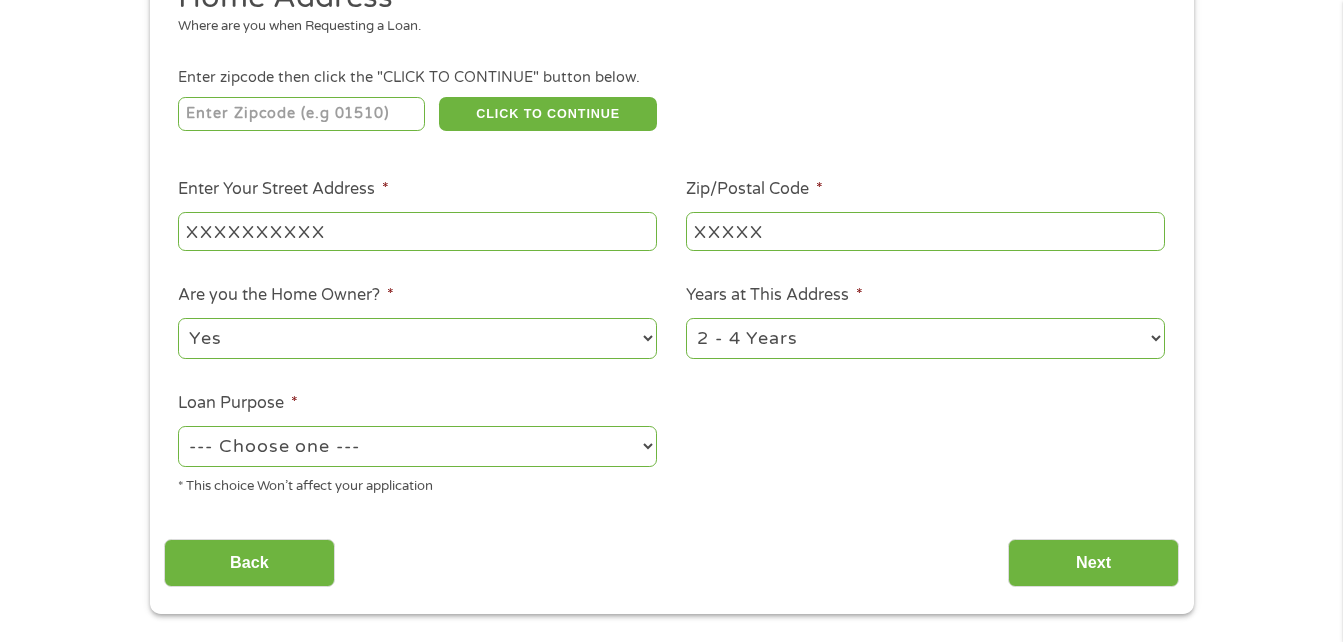 click on "--- Choose one --- Pay Bills Debt Consolidation Home Improvement Major Purchase Car Loan Short Term Cash Medical Expenses Other" at bounding box center [417, 446] 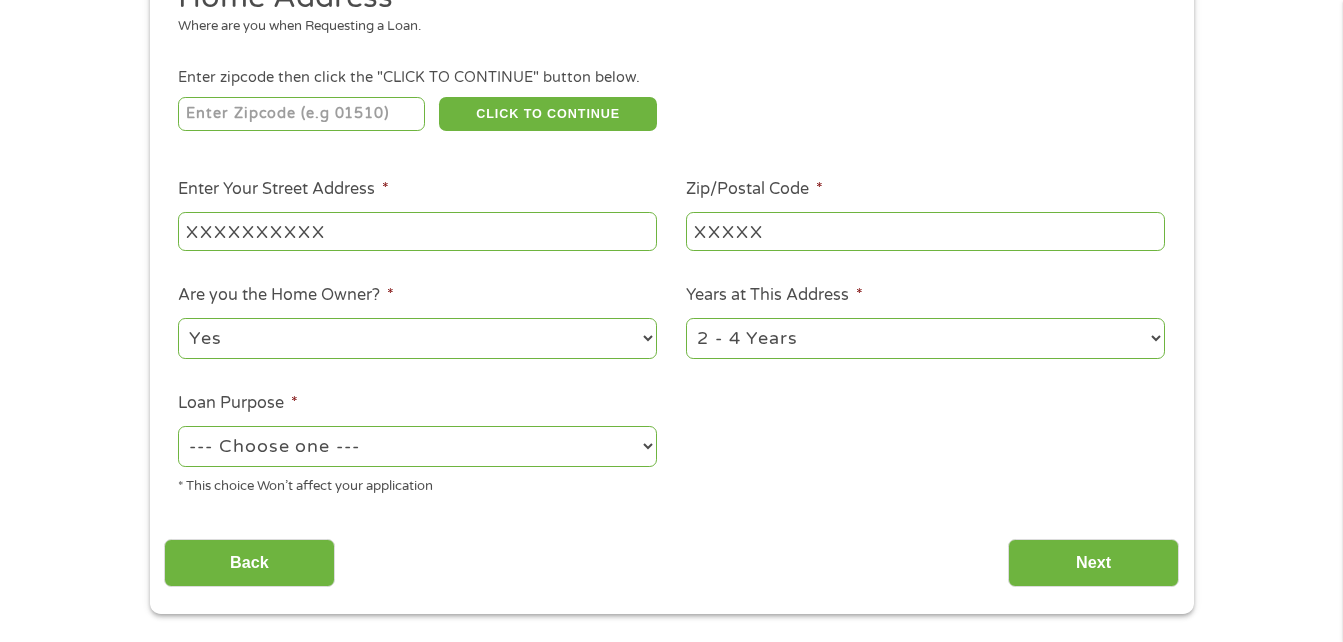select on "medicalexpenses" 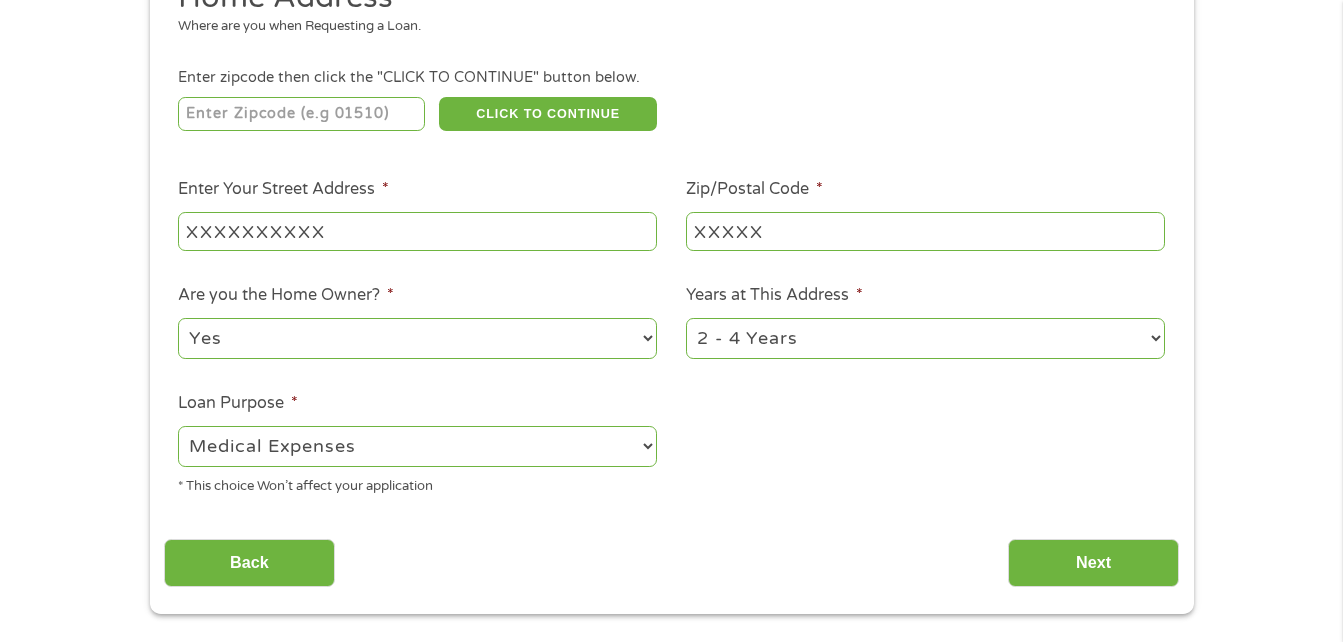 click on "--- Choose one --- Pay Bills Debt Consolidation Home Improvement Major Purchase Car Loan Short Term Cash Medical Expenses Other" at bounding box center [417, 446] 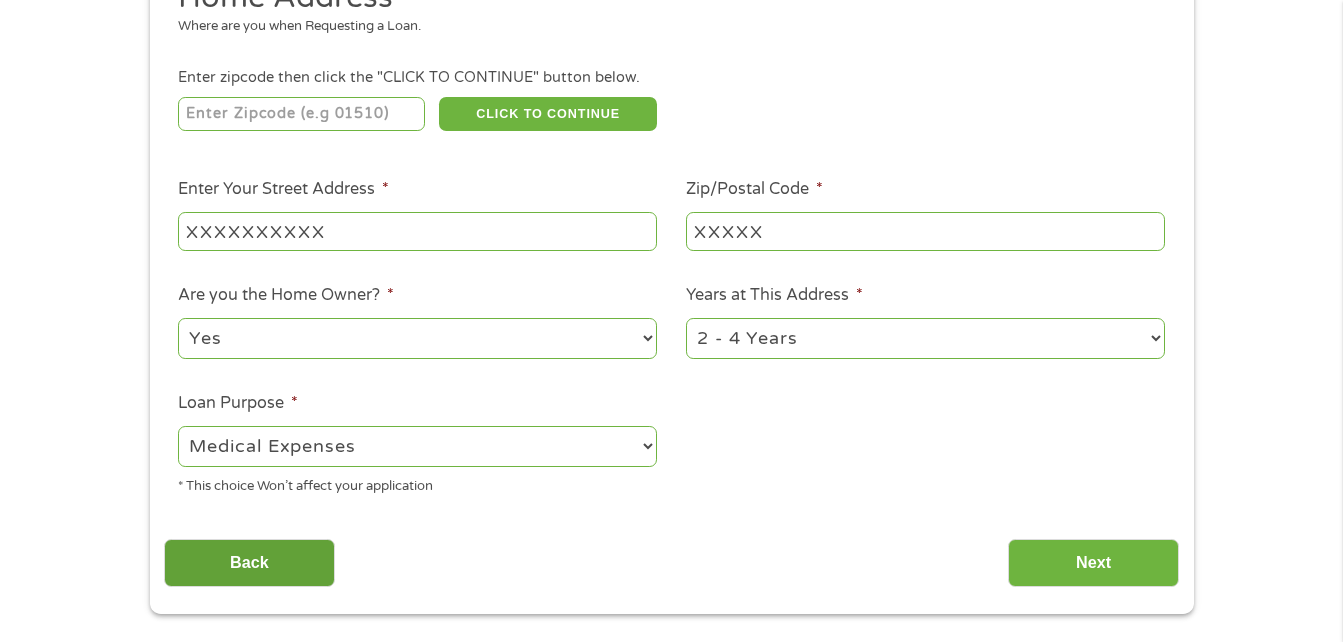click on "Back" at bounding box center (249, 563) 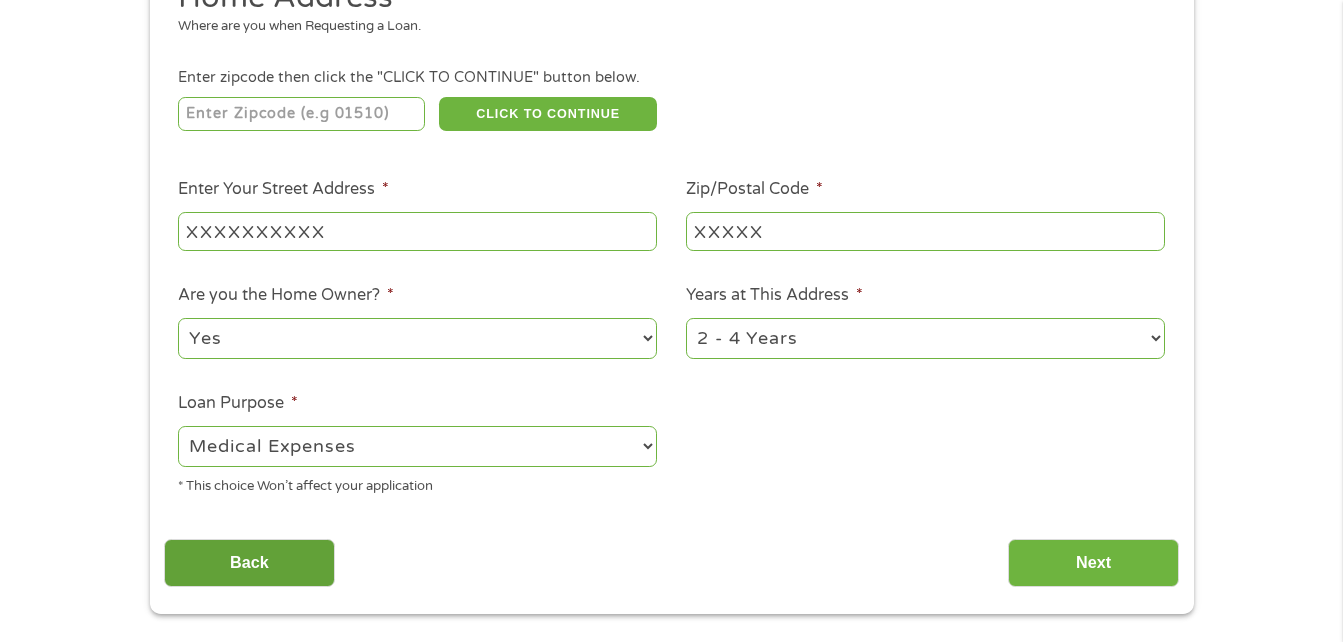 scroll, scrollTop: 8, scrollLeft: 8, axis: both 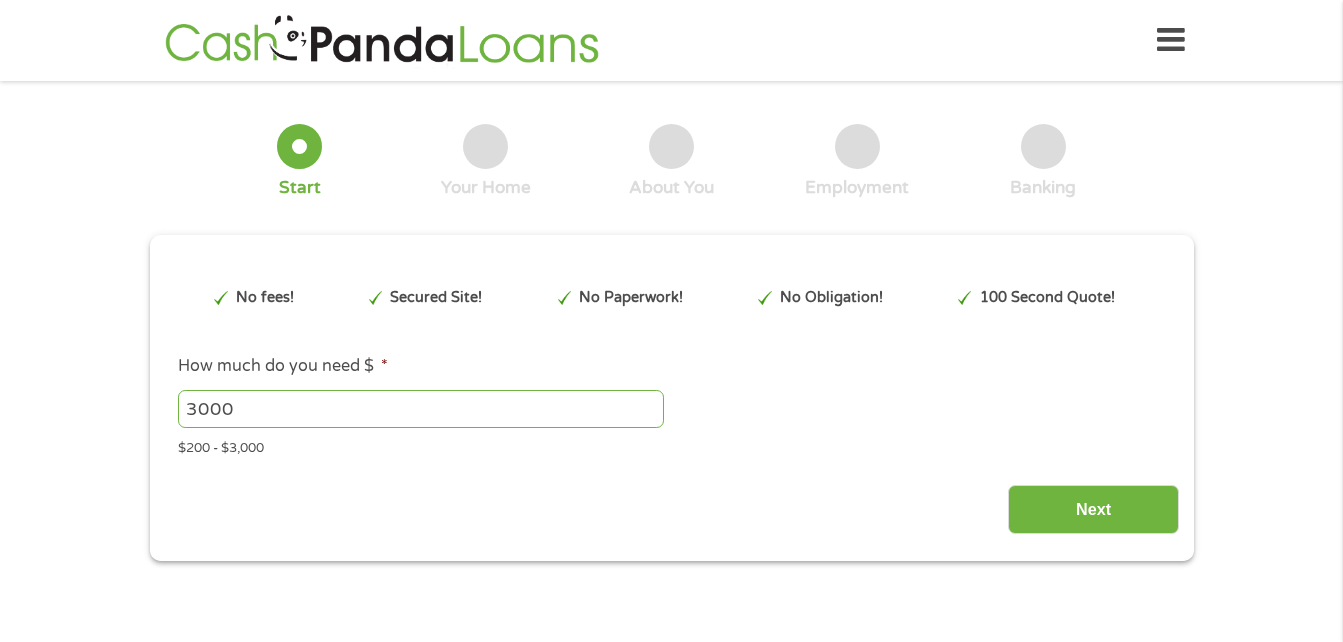 drag, startPoint x: 253, startPoint y: 548, endPoint x: 385, endPoint y: 579, distance: 135.5913 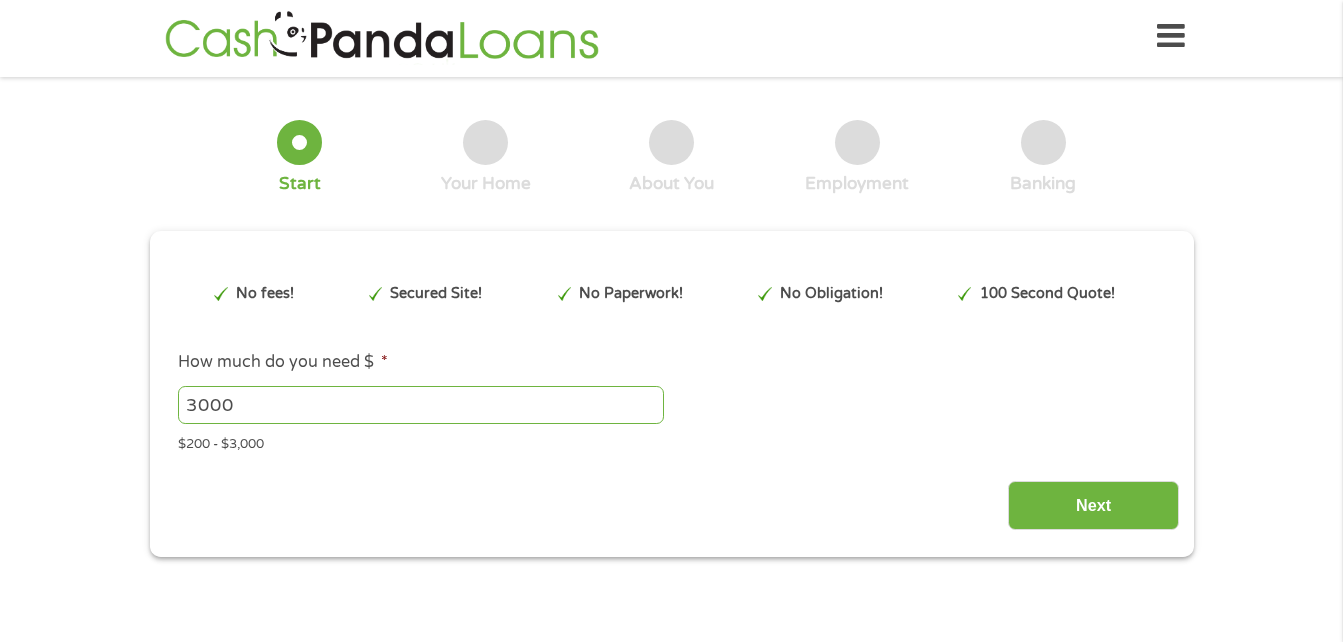 scroll, scrollTop: 12, scrollLeft: 0, axis: vertical 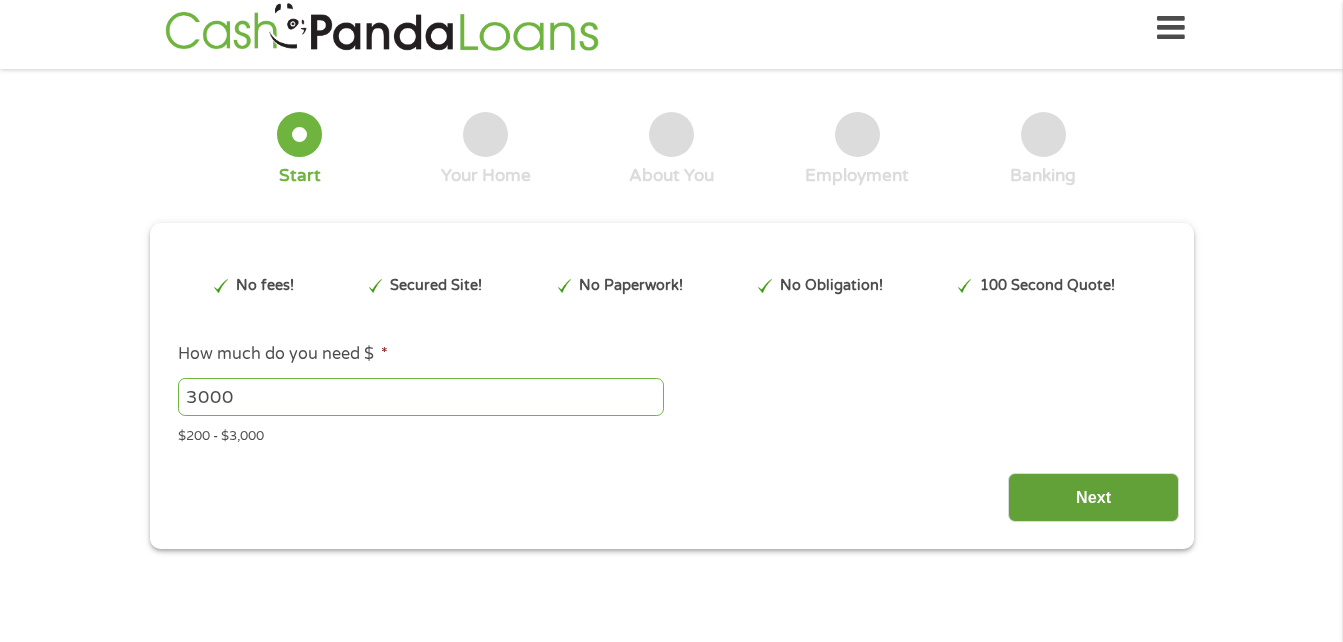 click on "Next" at bounding box center [1093, 497] 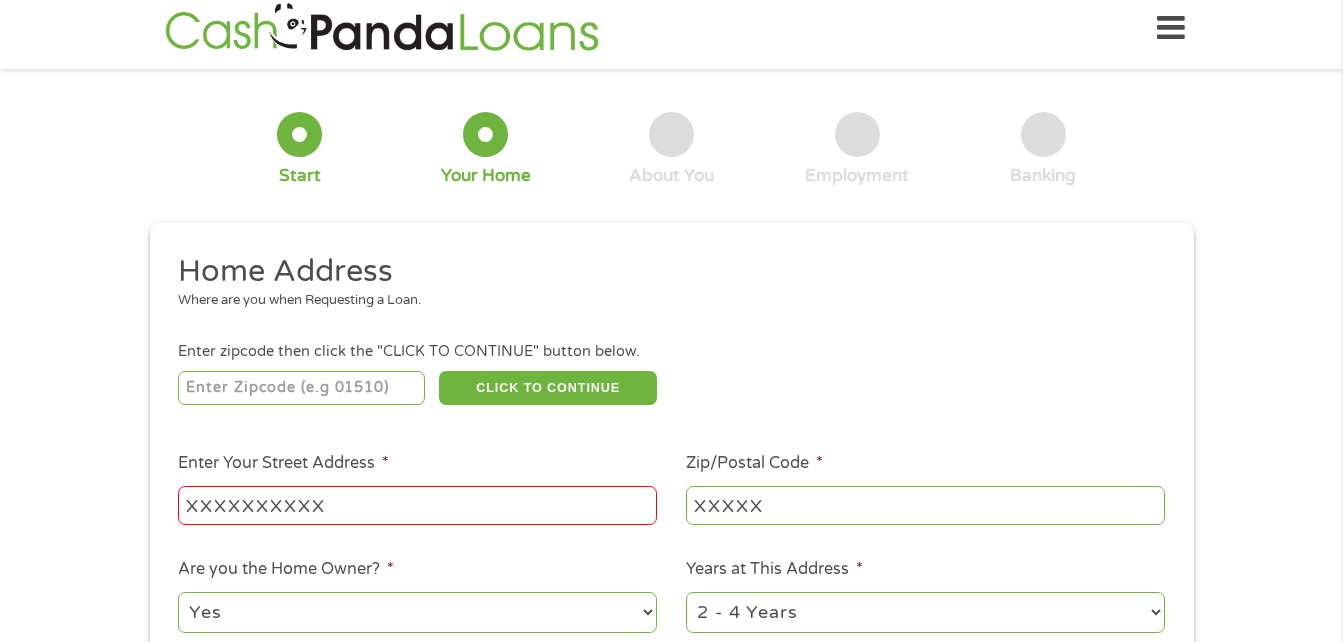 scroll, scrollTop: 0, scrollLeft: 0, axis: both 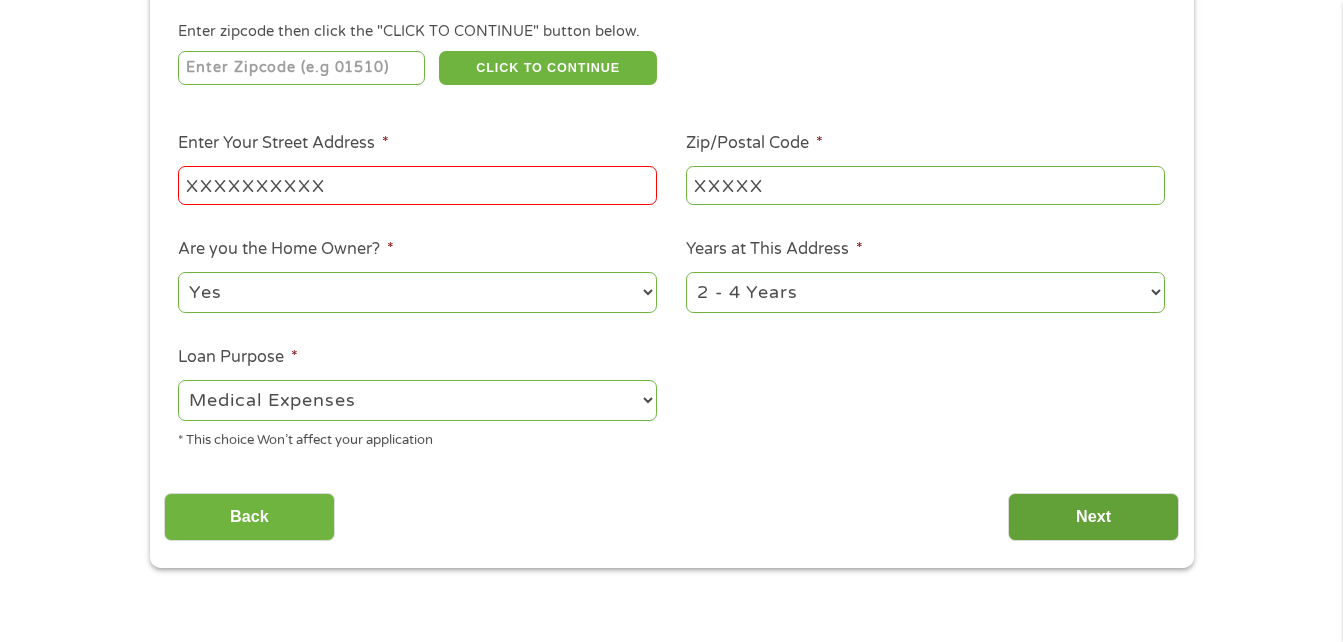 click on "Next" at bounding box center [1093, 517] 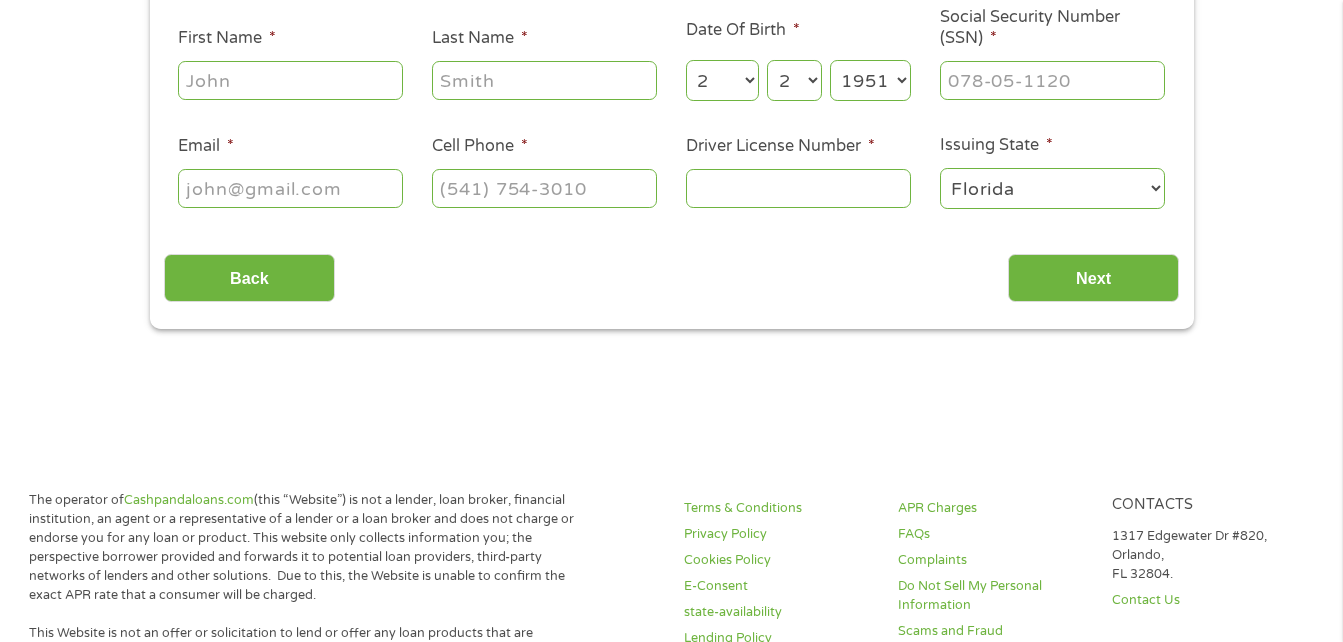 scroll, scrollTop: 8, scrollLeft: 8, axis: both 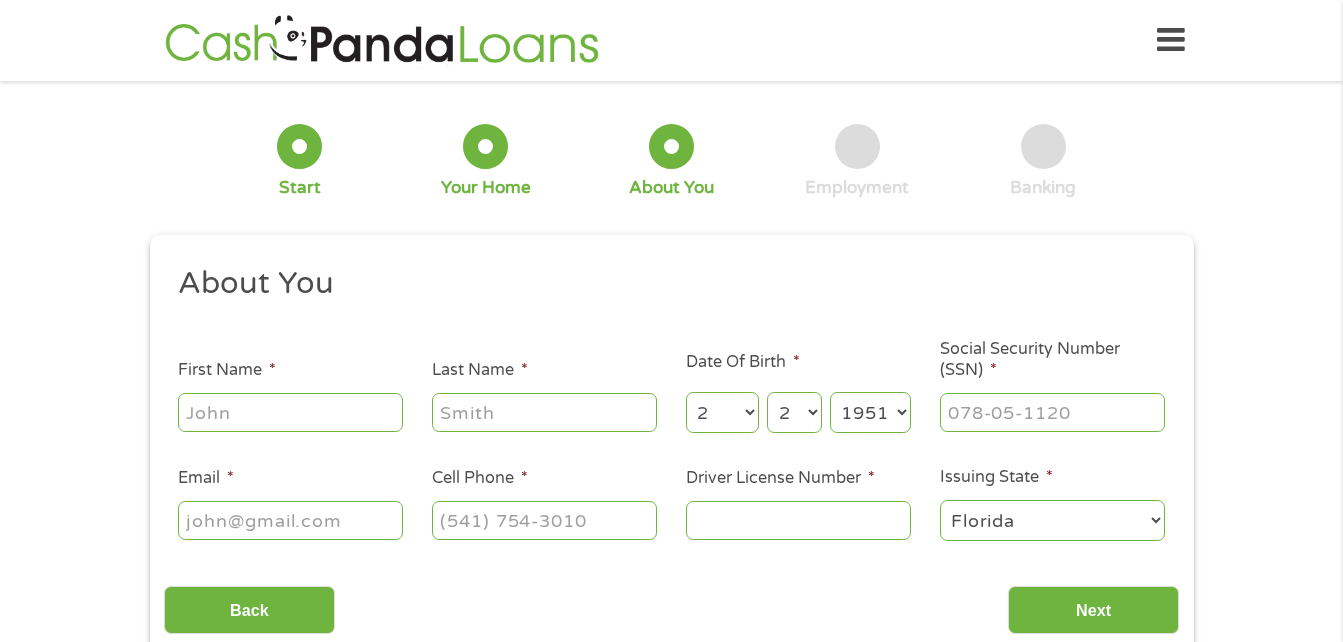 click on "First Name *" at bounding box center [290, 412] 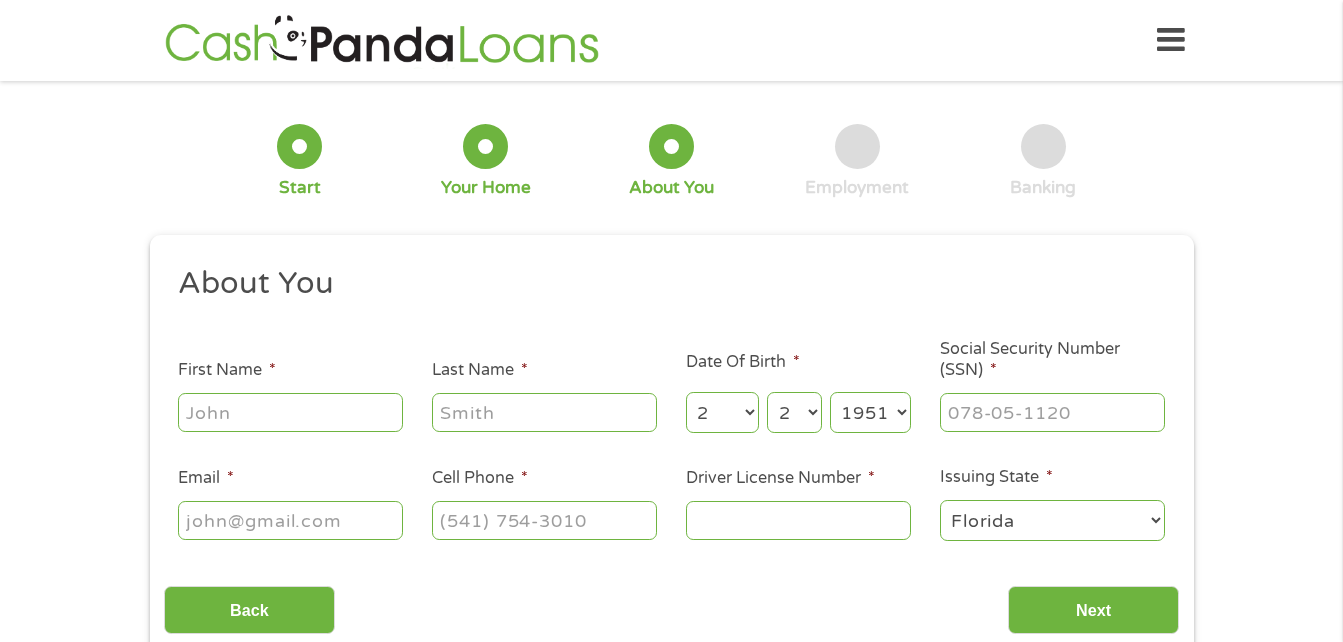 type on "[NAME]" 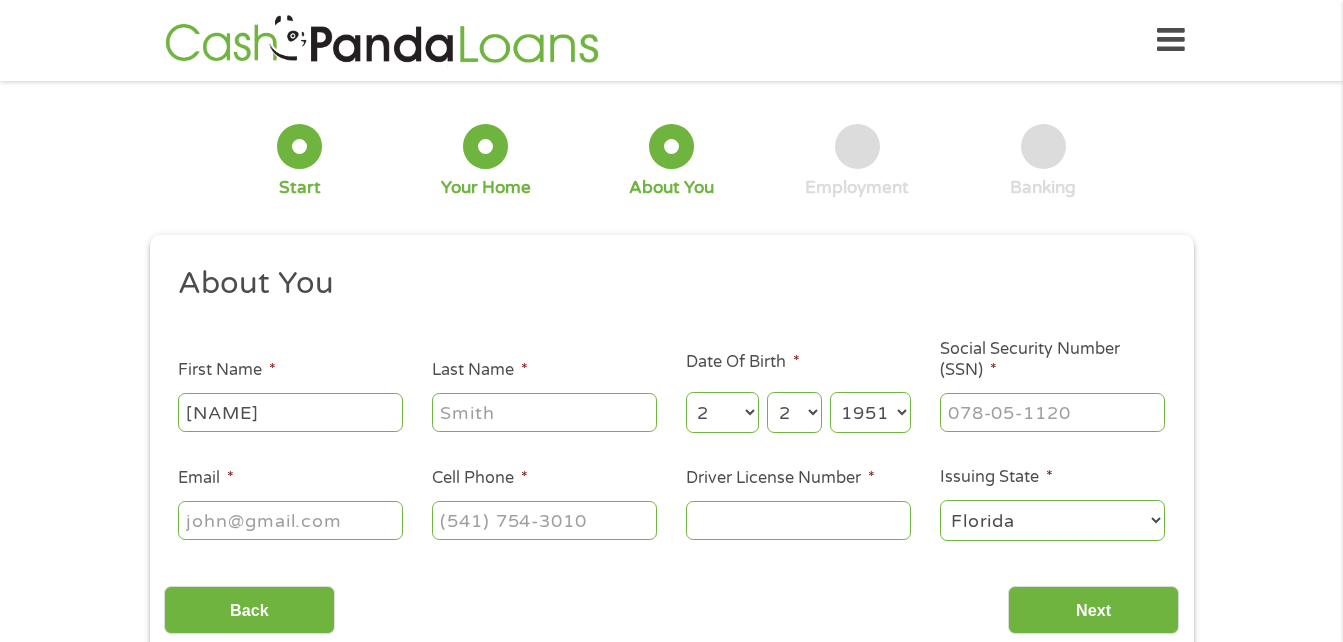 type on "[NAME]" 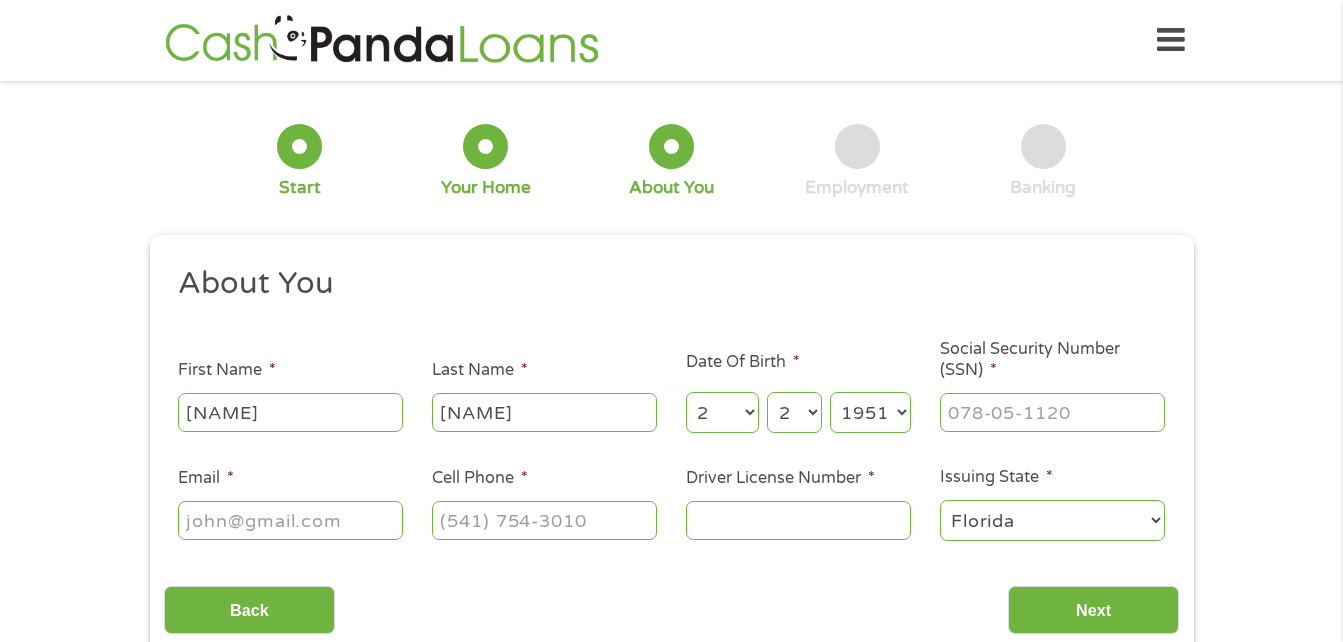 type on "[EMAIL]" 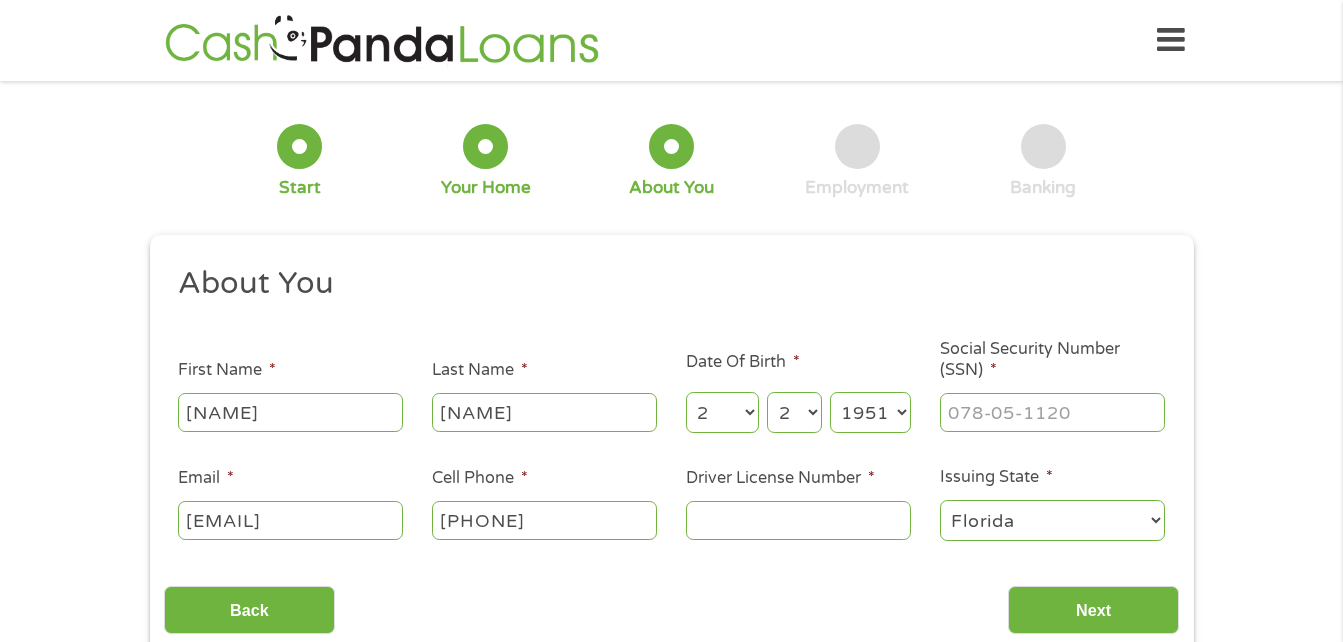 type on "[PHONE]" 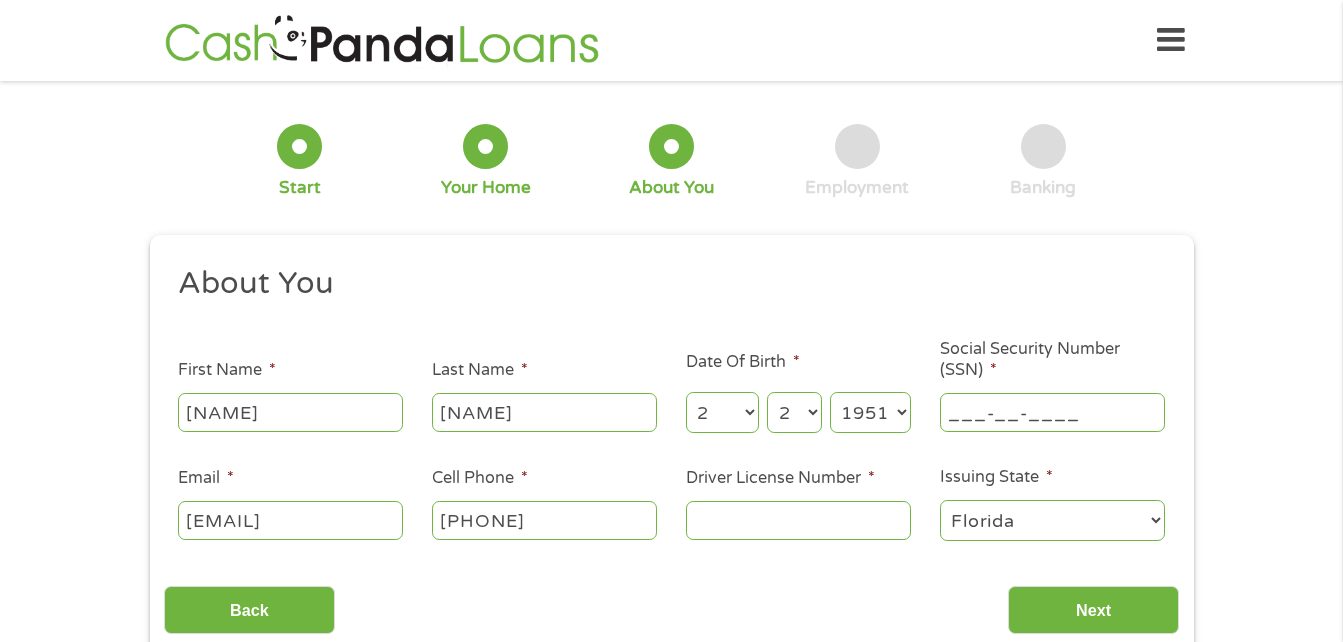 click on "___-__-____" at bounding box center (1052, 412) 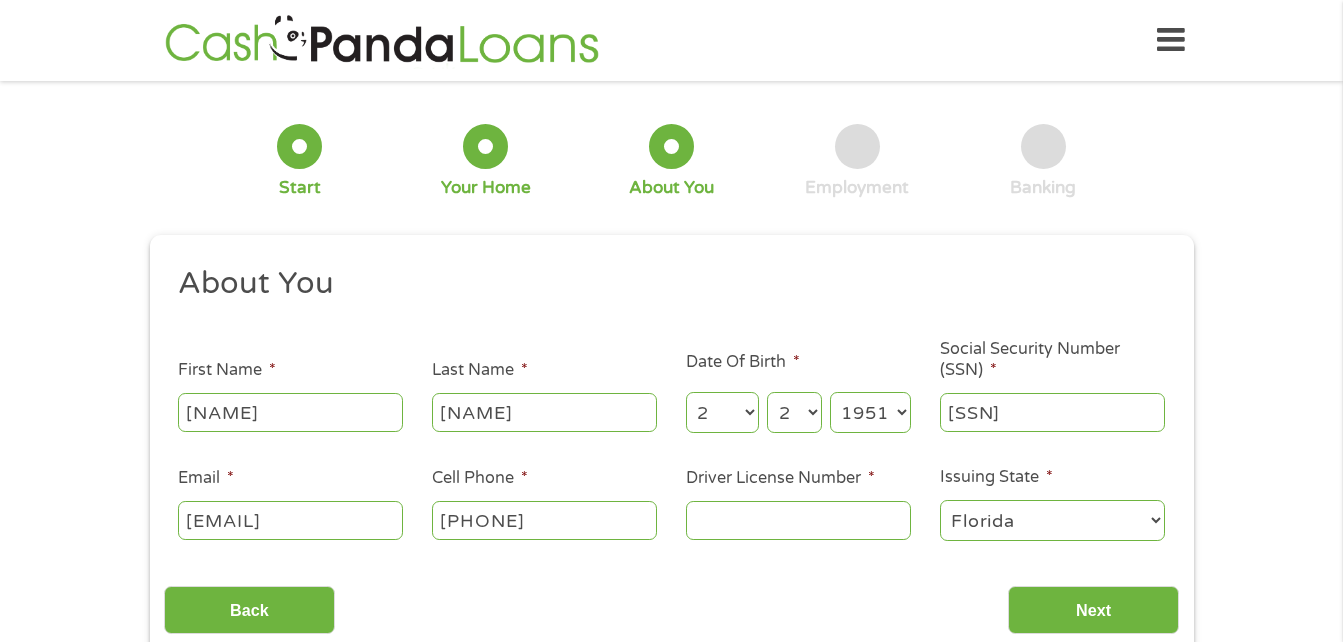 type on "[SSN]" 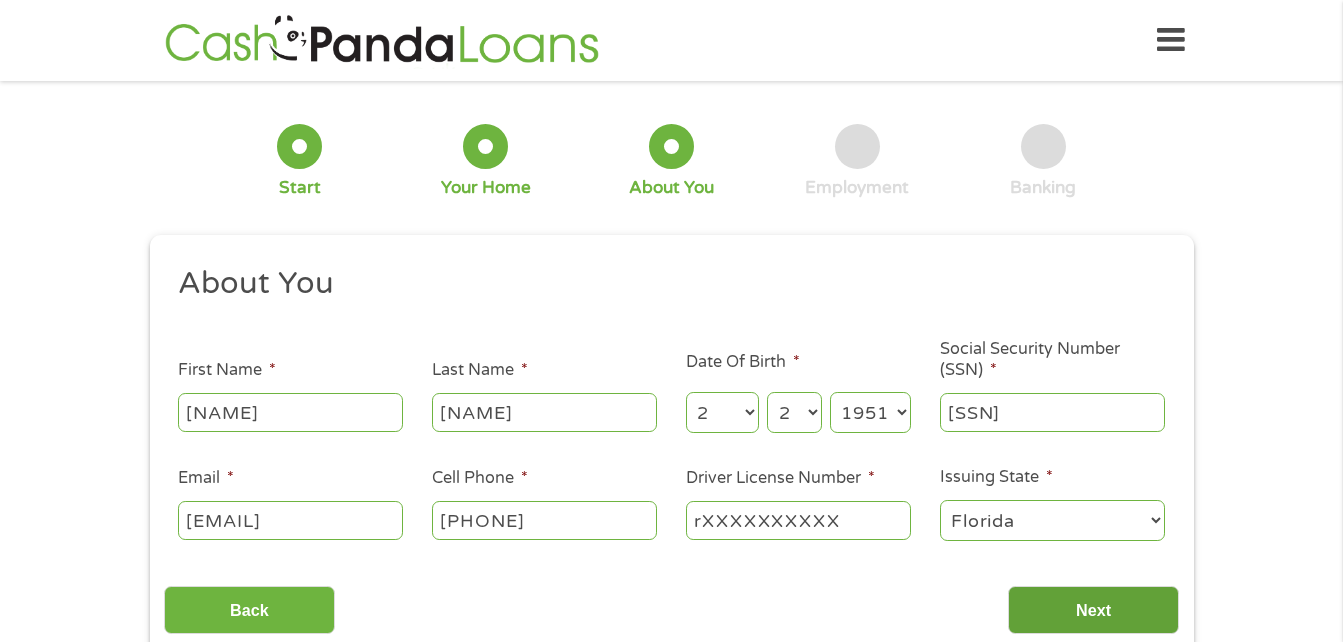 type on "rXXXXXXXXXX" 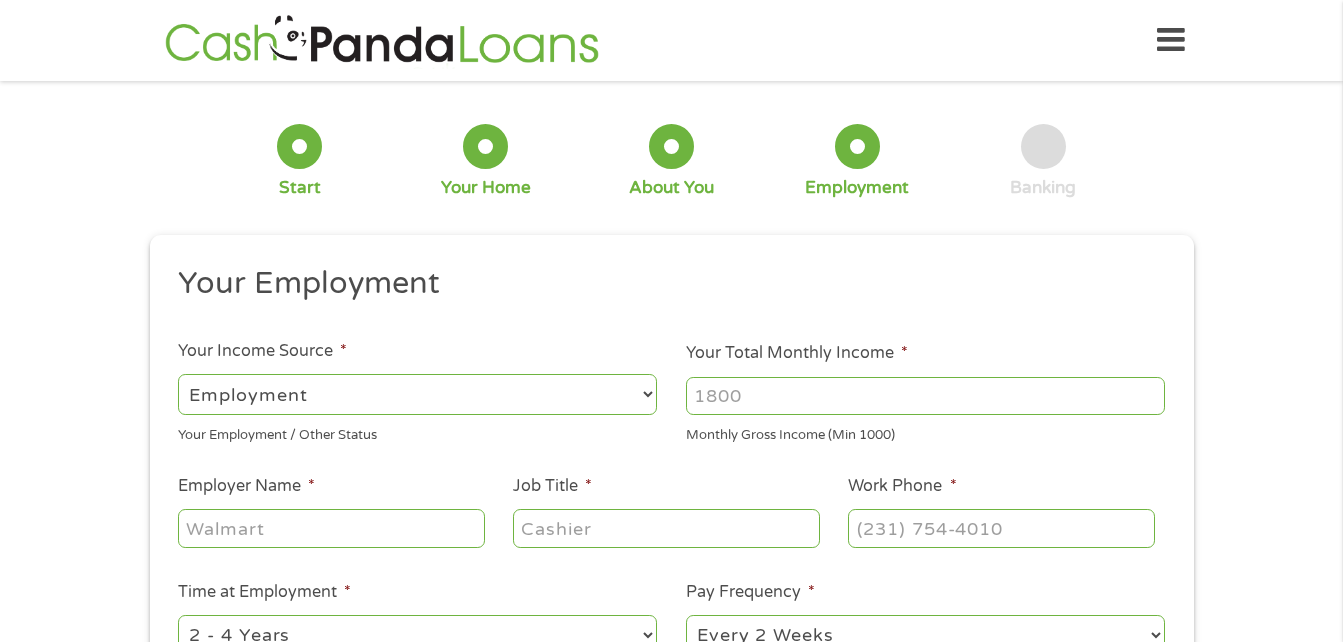 drag, startPoint x: 821, startPoint y: 632, endPoint x: 839, endPoint y: 629, distance: 18.248287 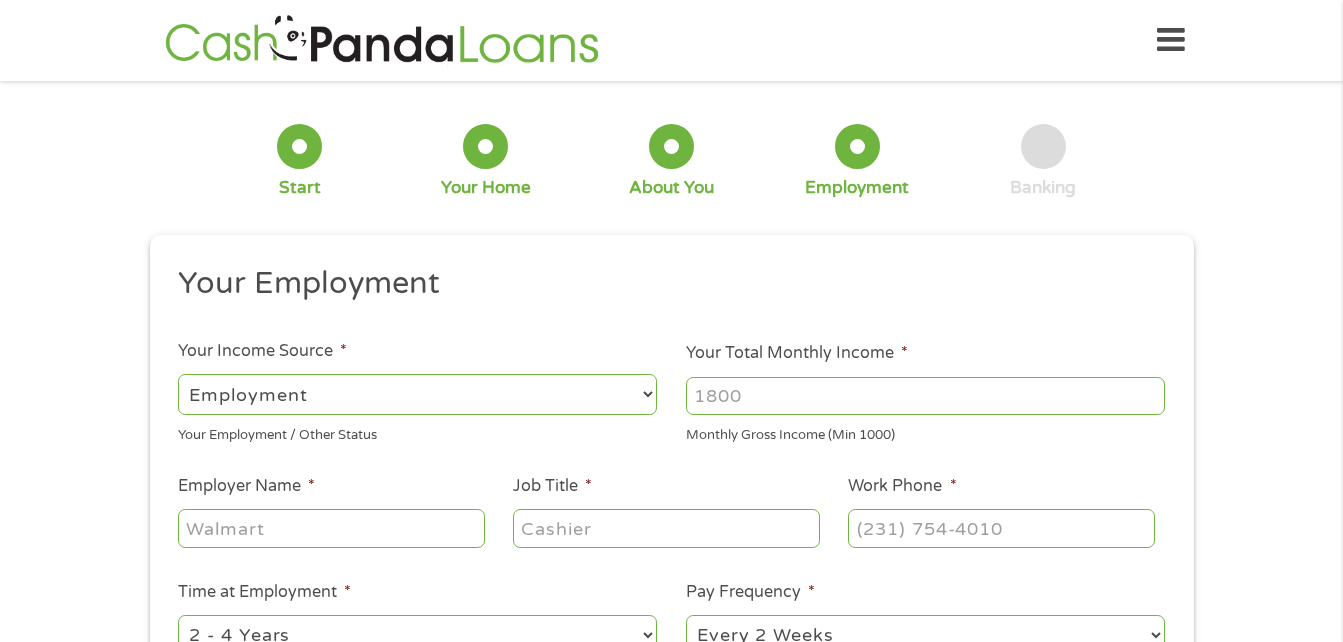 click on "--- Choose one --- Every 2 Weeks Every Week Monthly Semi-Monthly" at bounding box center (925, 635) 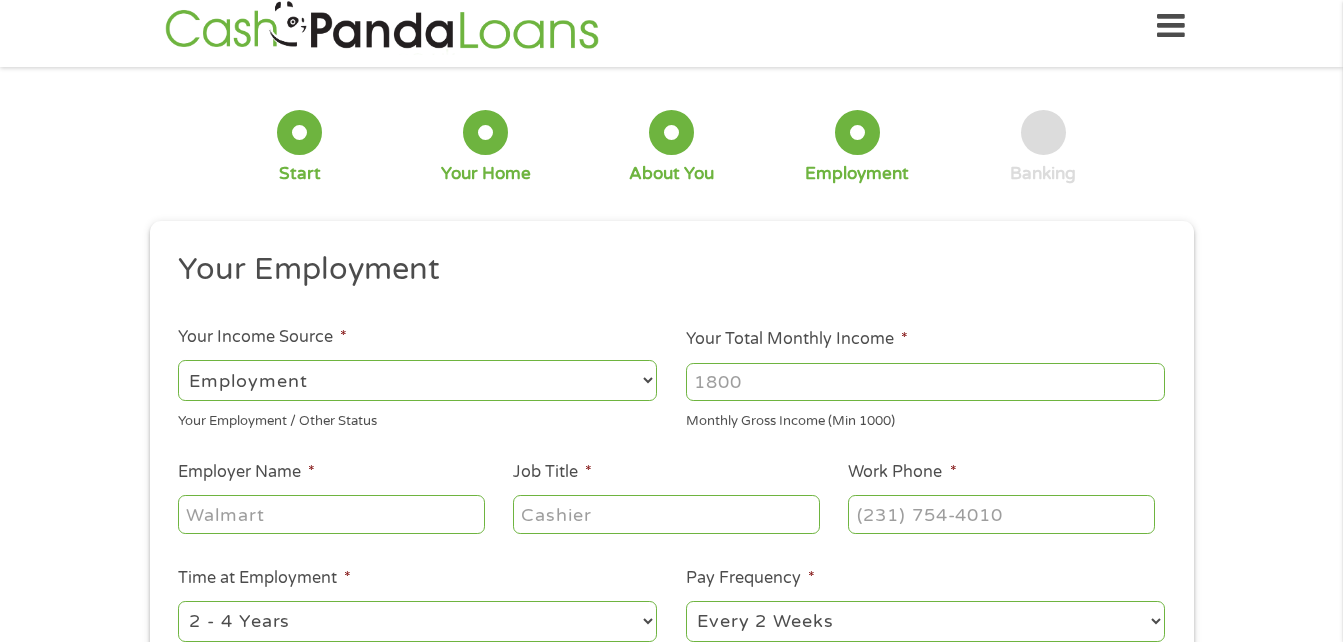 drag, startPoint x: 645, startPoint y: 375, endPoint x: 608, endPoint y: 375, distance: 37 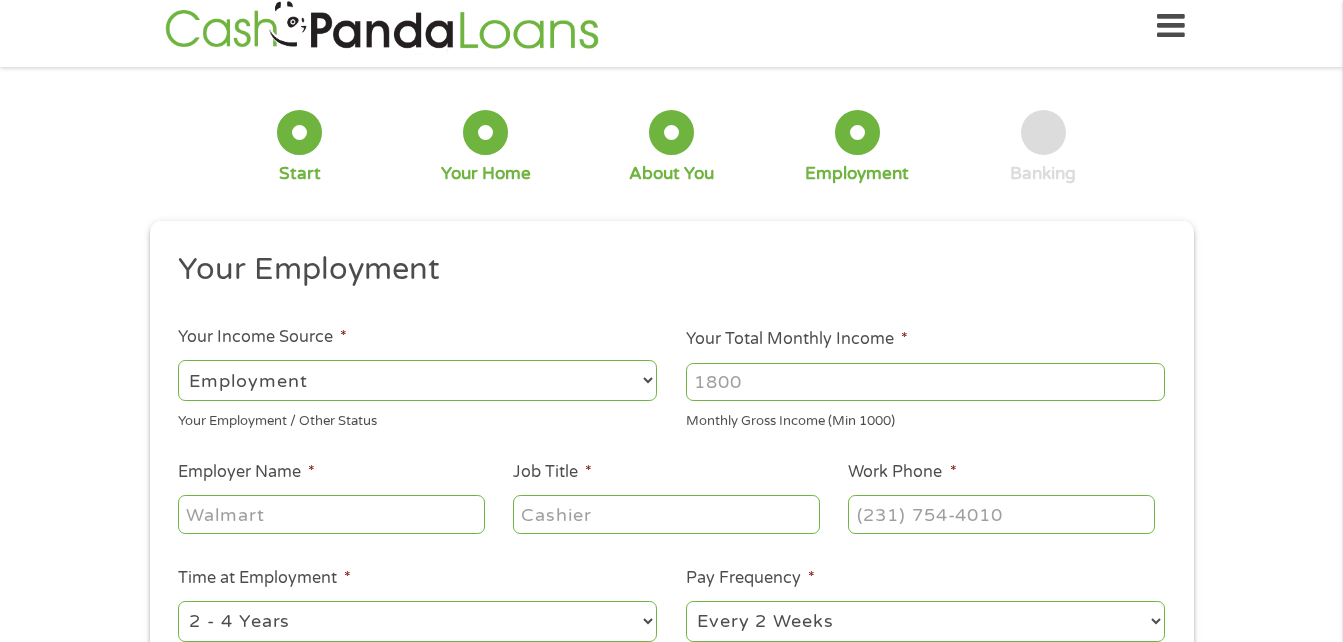 drag, startPoint x: 608, startPoint y: 375, endPoint x: 508, endPoint y: 370, distance: 100.12492 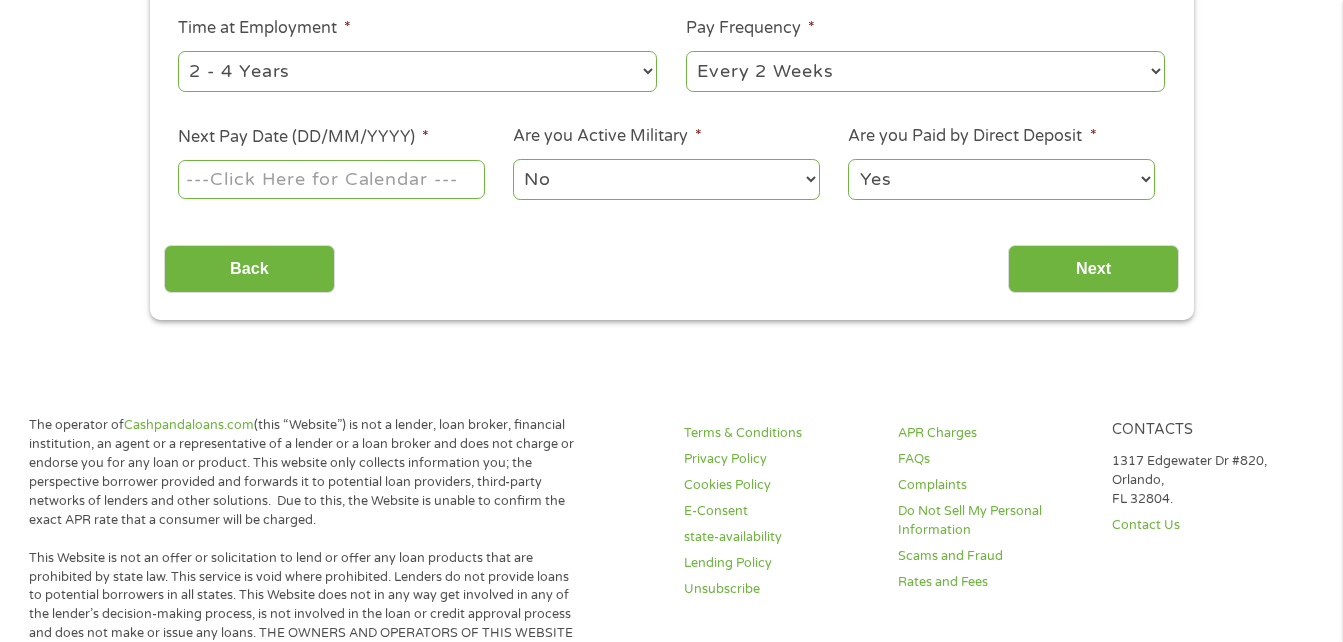 scroll, scrollTop: 562, scrollLeft: 0, axis: vertical 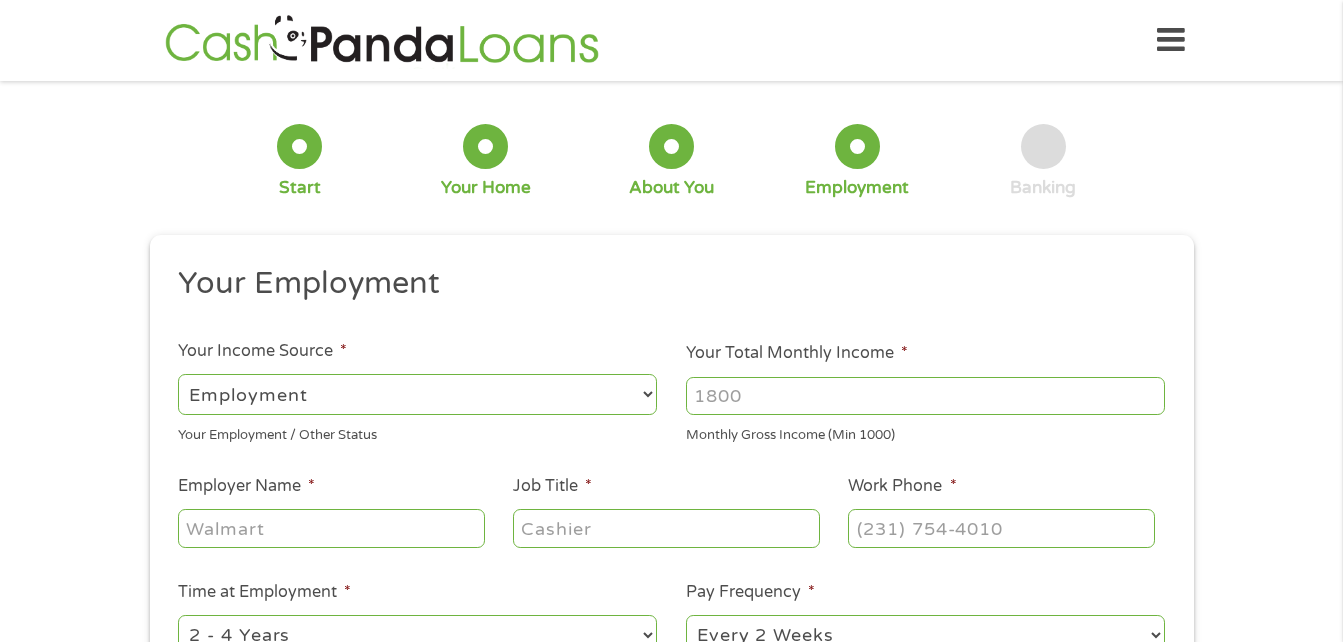 click on "--- Choose one --- Employment Self Employed Benefits" at bounding box center [417, 394] 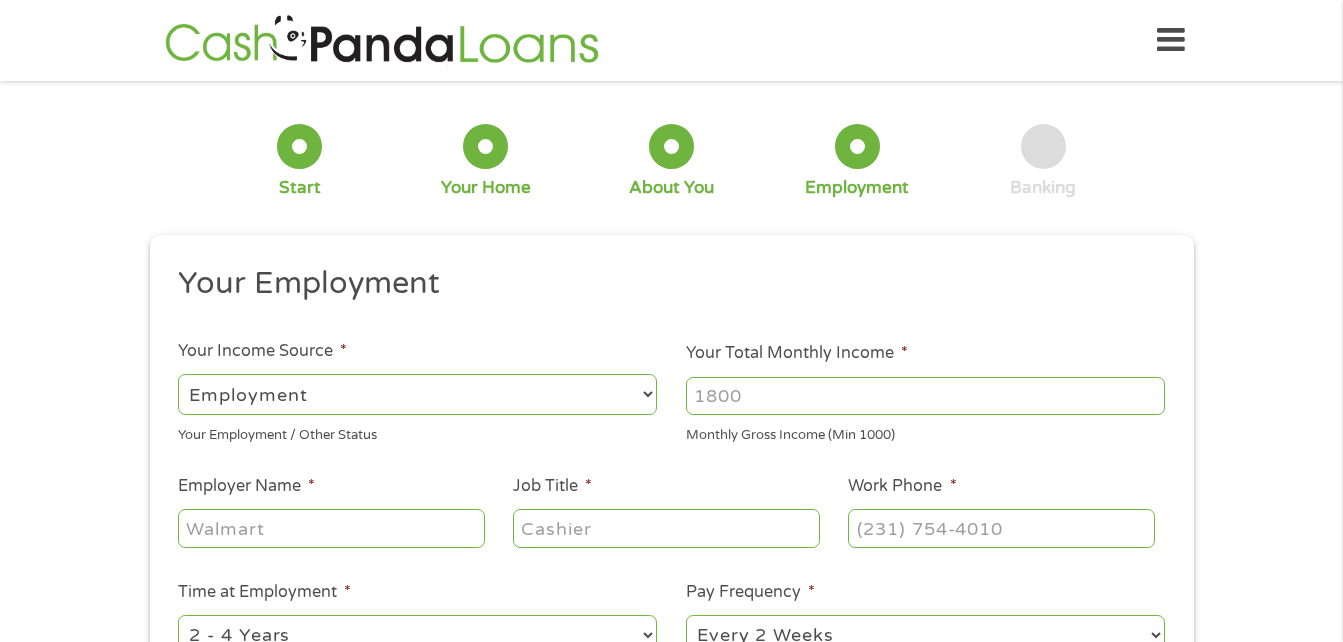 click on "--- Choose one --- Employment Self Employed Benefits" at bounding box center [417, 394] 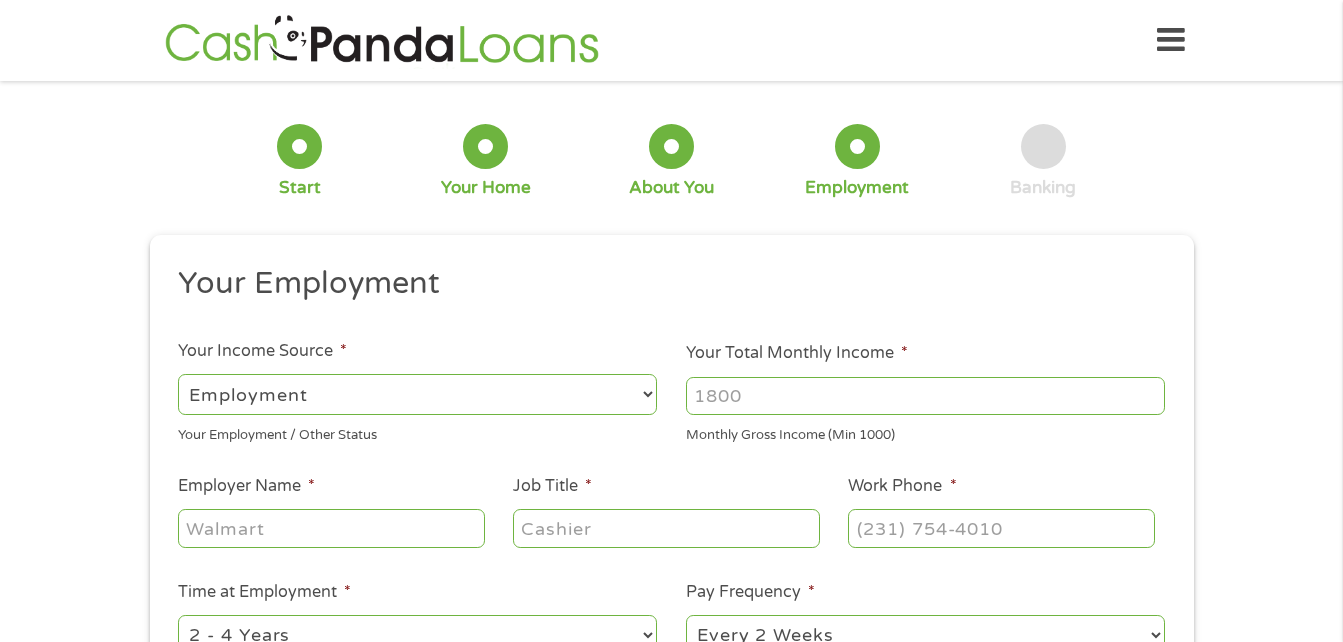 click on "1 Start 2 Your Home 3 About You 4 Employment 5 Banking 6
This field is hidden when viewing the form gclid EAIaIQobChMIm__-isH0jgMV_ET_AR2H8hrgEAAYAyACEgLKZ_D_BwE This field is hidden when viewing the form Referrer https://www.cashpandaloans.com/?medium=adwords&source=adwords&campaign=22549846227&adgroup=188036189468&creative=752033236951&position&keyword=instant%20approval%20direct%20deposit%20loans&utm_term=%7Bsearchterm%7D&matchtype=%7Bterm%7D&device=c&network=s&gad_source=5&gad_campaignid=22549846227&gclid=EAIaIQobChMIm__-isH0jgMV_ET_AR2H8hrgEAAYAyACEgLKZ_D_BwE This field is hidden when viewing the form Source adwords This field is hidden when viewing the form Campaign 22549846227 This field is hidden when viewing the form Medium adwords This field is hidden when viewing the form adgroup 188036189468 This field is hidden when viewing the form creative 752033236951 position c s" at bounding box center (671, 489) 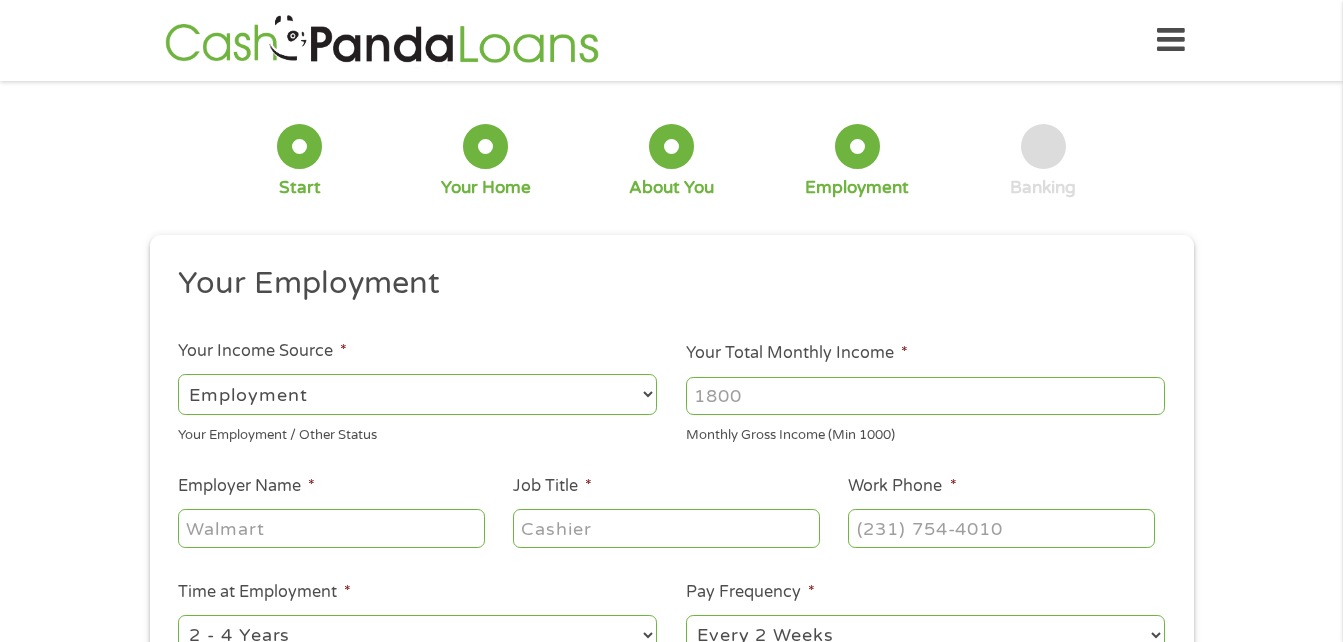 drag, startPoint x: 103, startPoint y: 534, endPoint x: 646, endPoint y: 395, distance: 560.5087 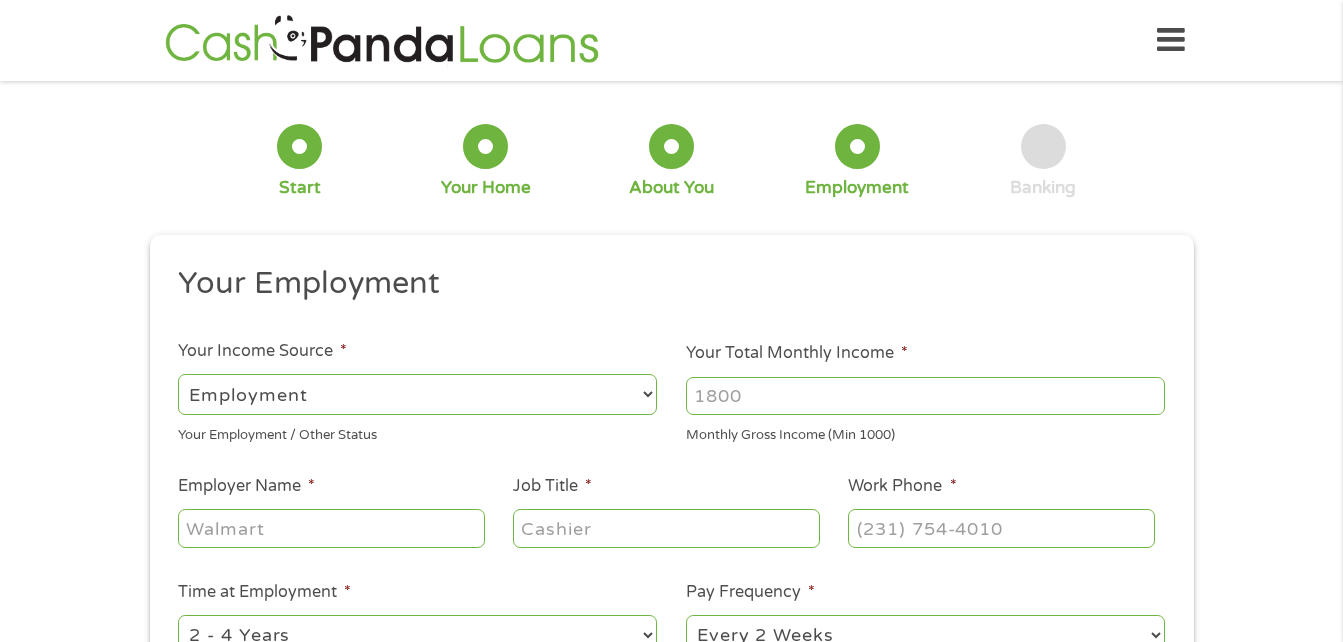 click on "--- Choose one --- Employment Self Employed Benefits" at bounding box center [417, 394] 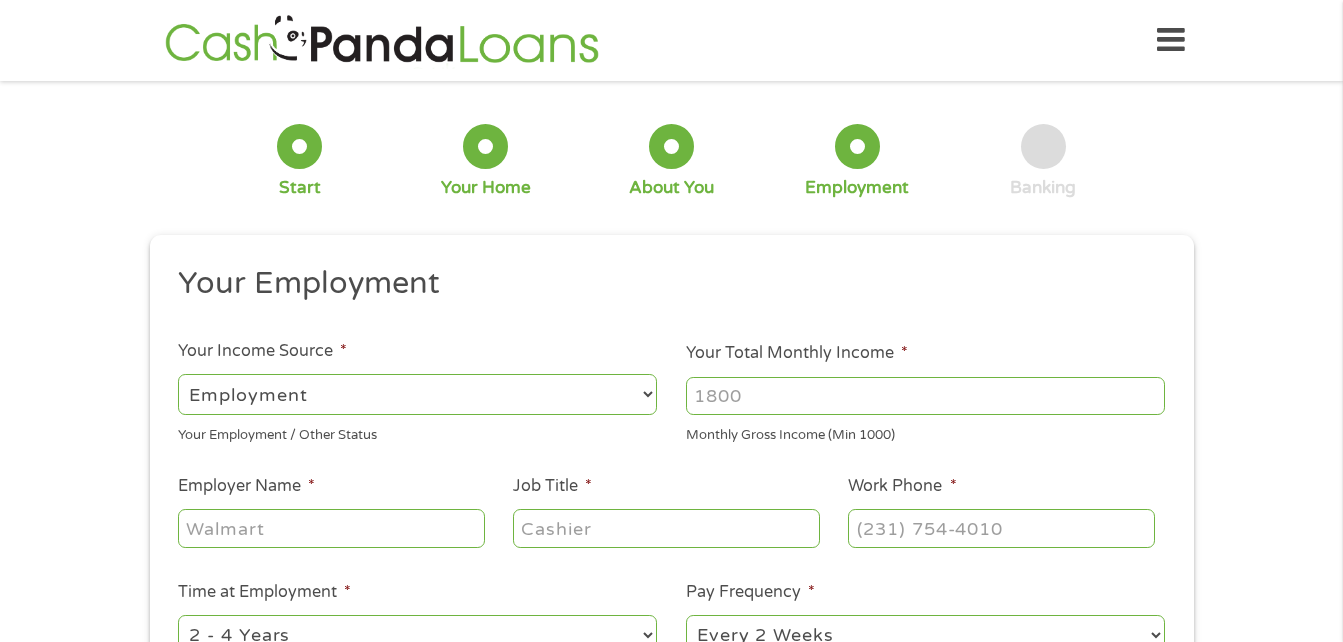 select on "benefits" 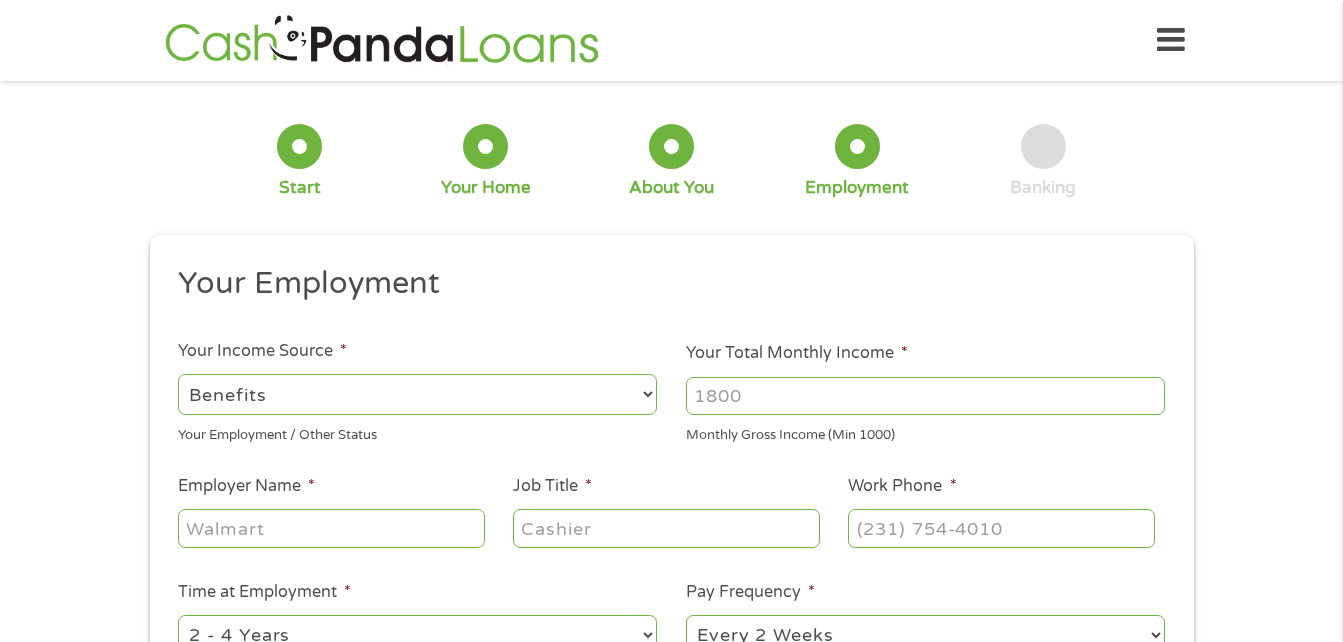 click on "--- Choose one --- Employment Self Employed Benefits" at bounding box center (417, 394) 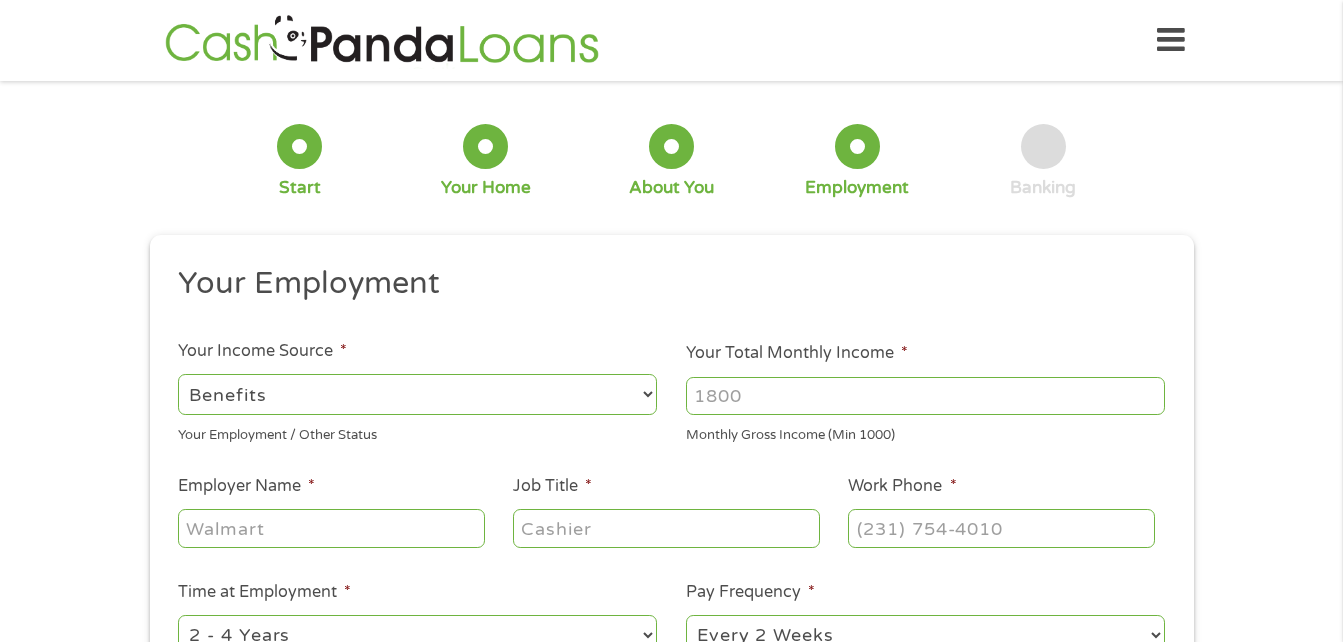 type on "Other" 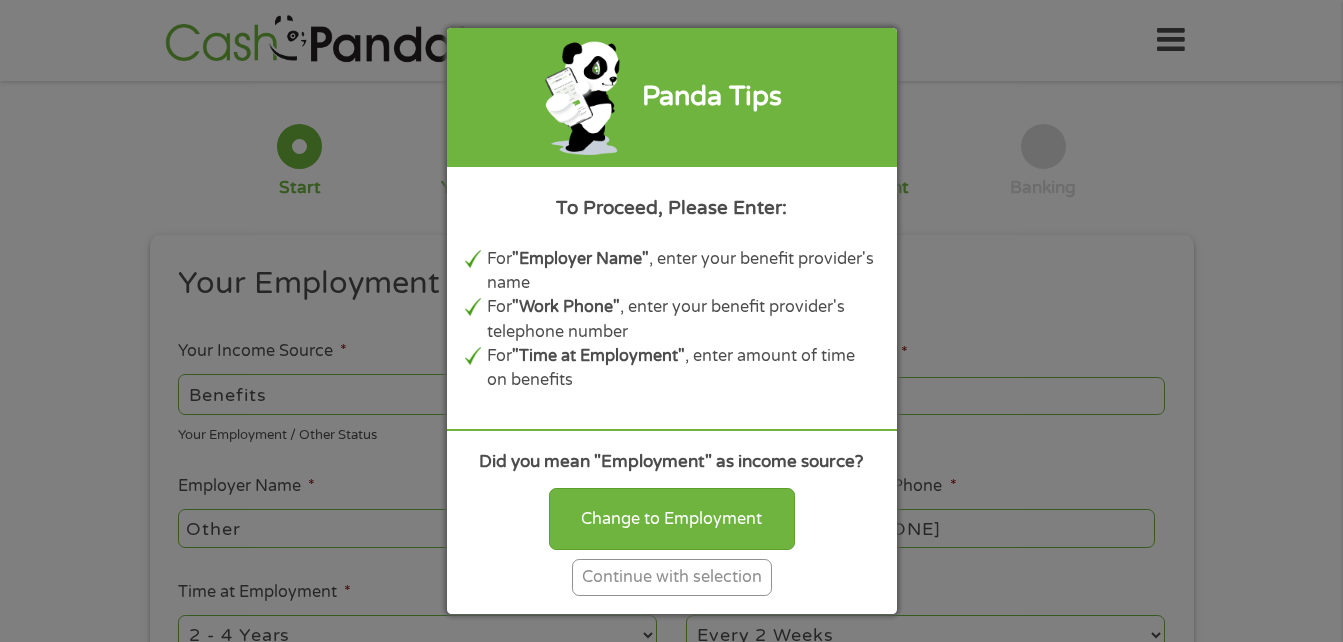 click on "Change to Employment Continue with selection" at bounding box center [672, 537] 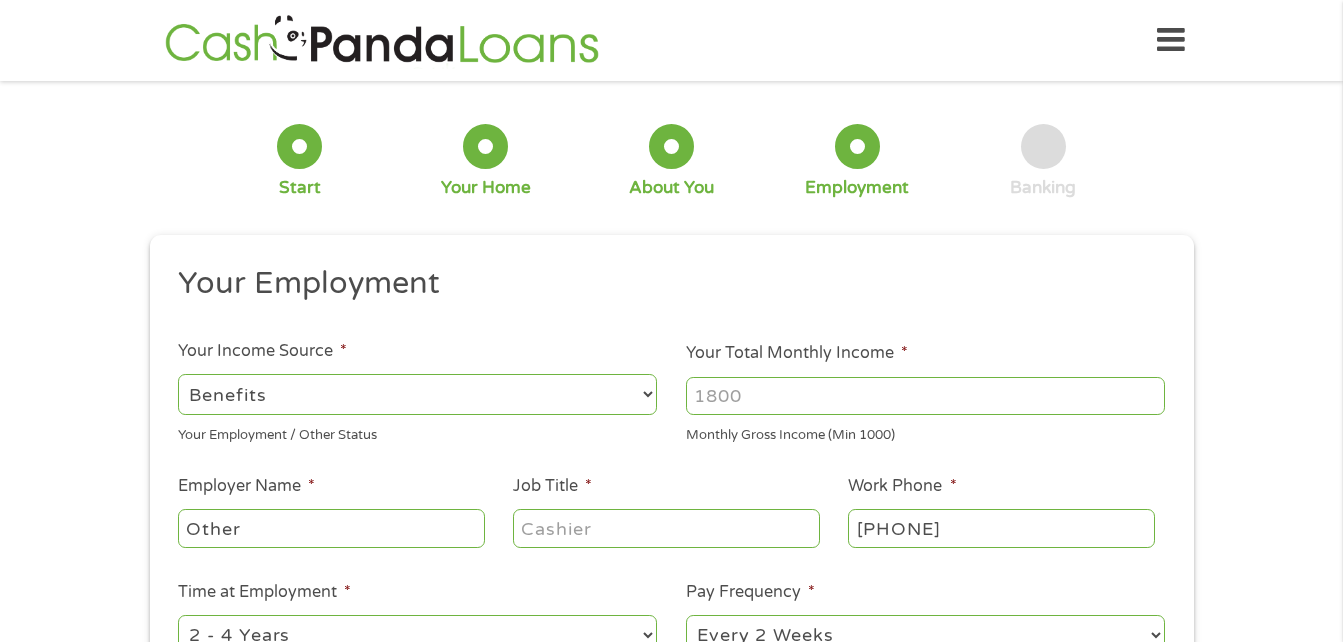 click on "Other" at bounding box center (331, 528) 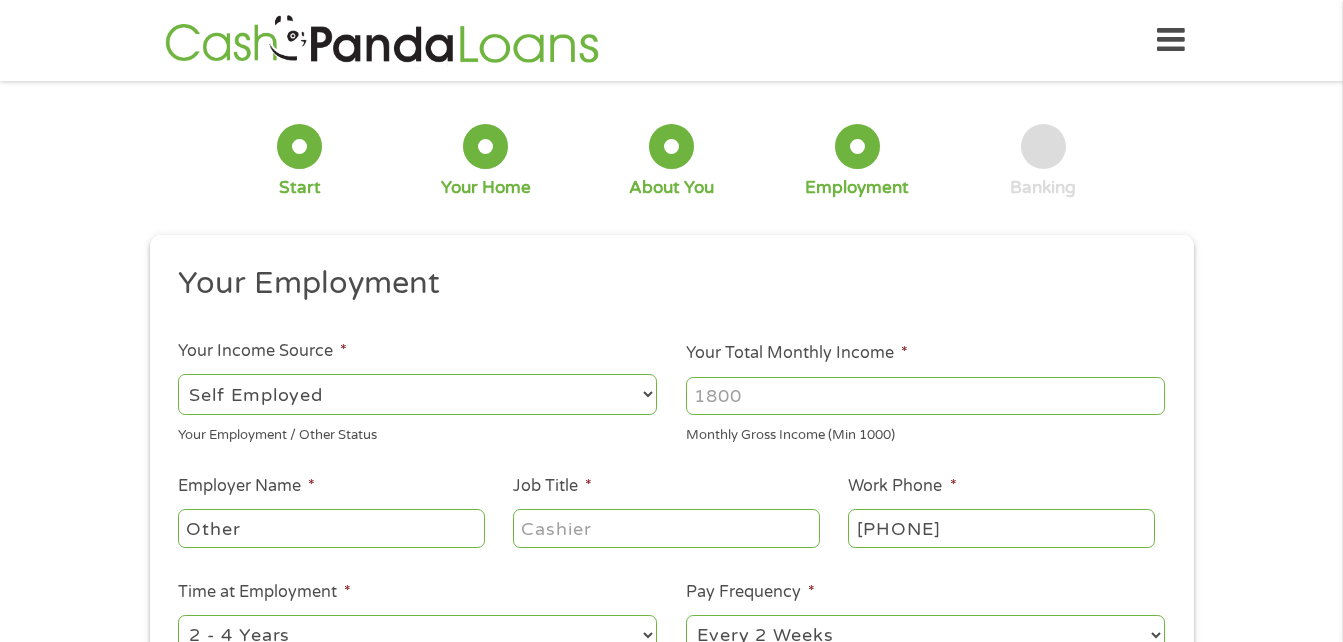 click on "--- Choose one --- Employment Self Employed Benefits" at bounding box center [417, 395] 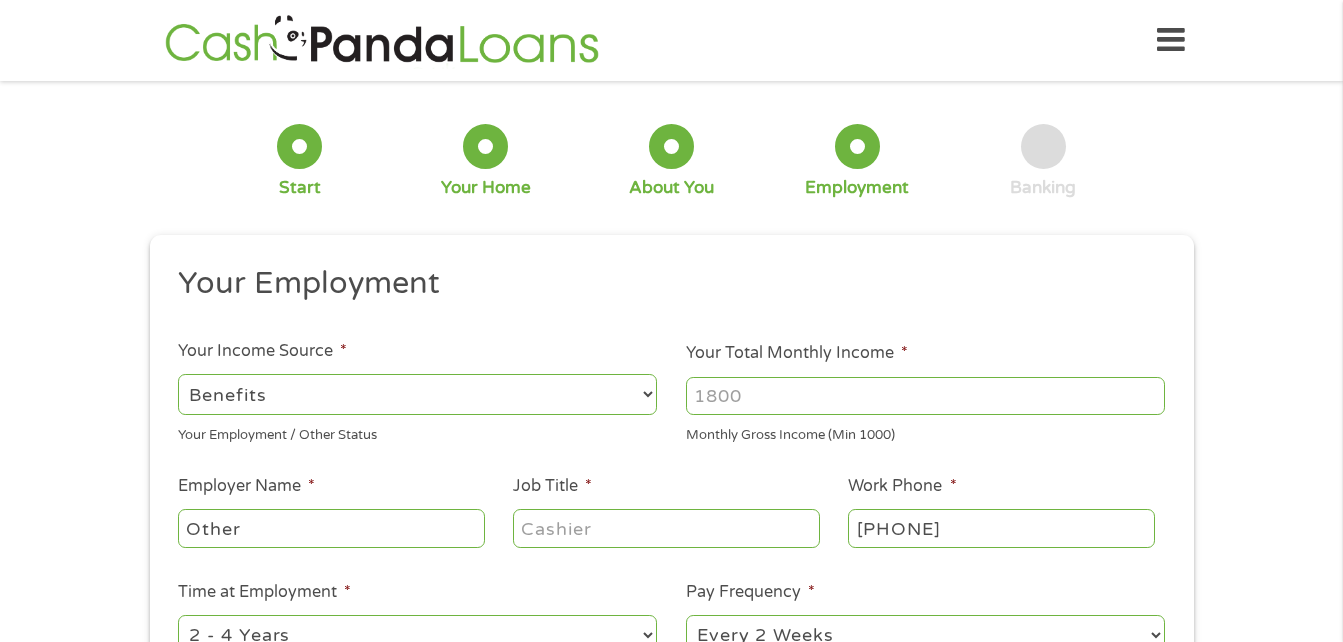 click on "--- Choose one --- Employment Self Employed Benefits" at bounding box center [417, 394] 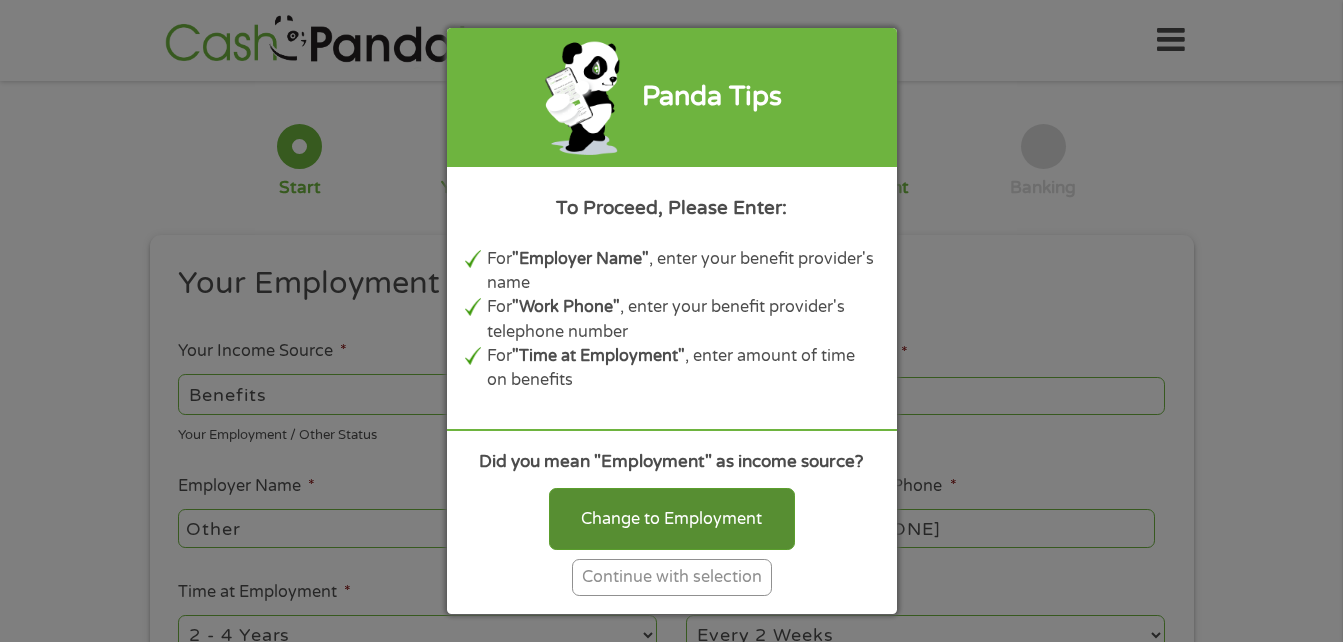 click on "Change to Employment" at bounding box center [672, 519] 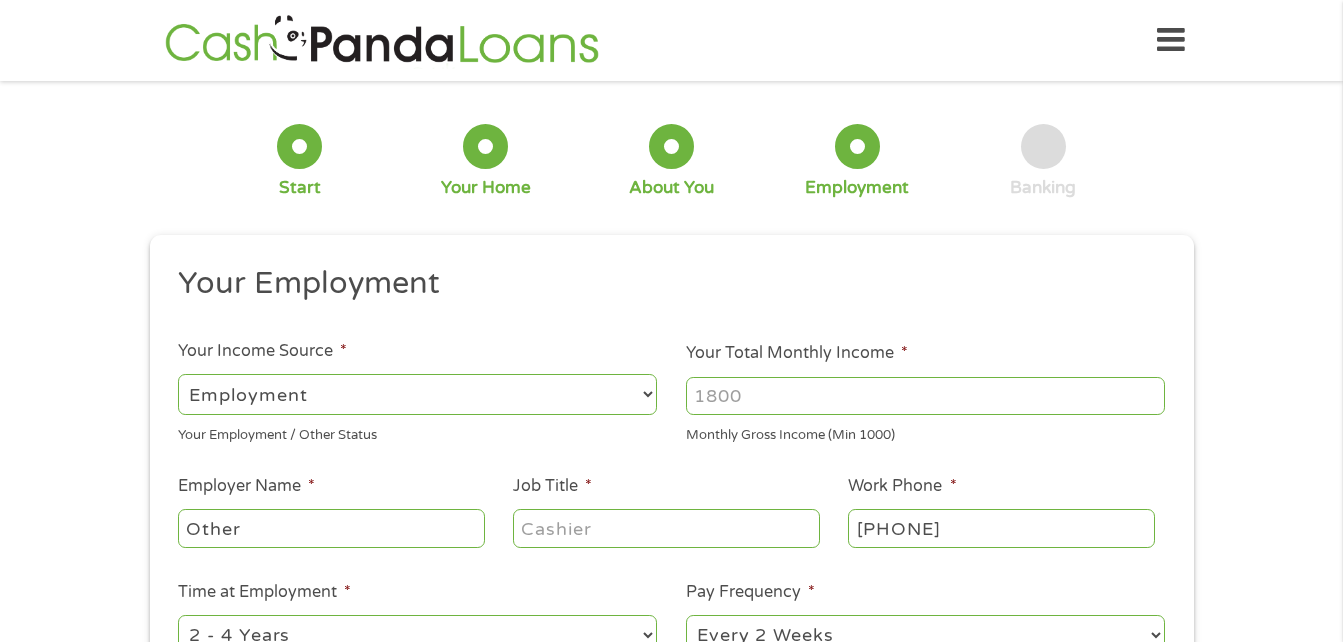 drag, startPoint x: 642, startPoint y: 393, endPoint x: 672, endPoint y: 385, distance: 31.04835 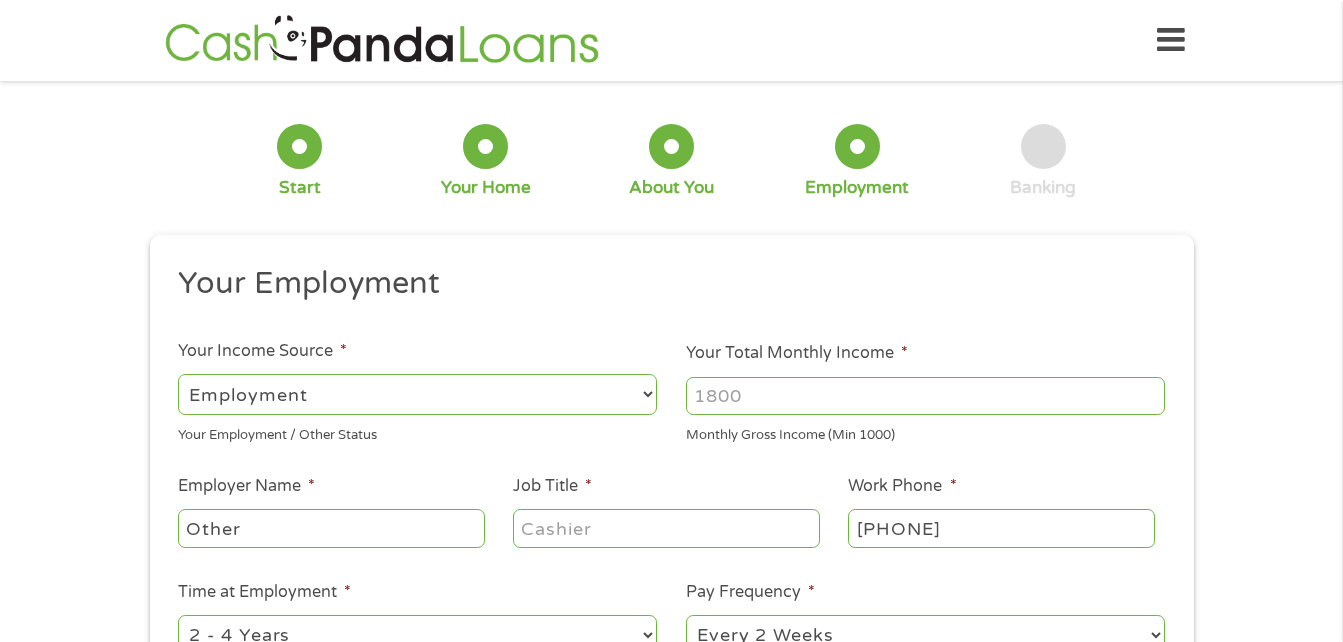 click on "Work Phone * [PHONE]" at bounding box center [671, 523] 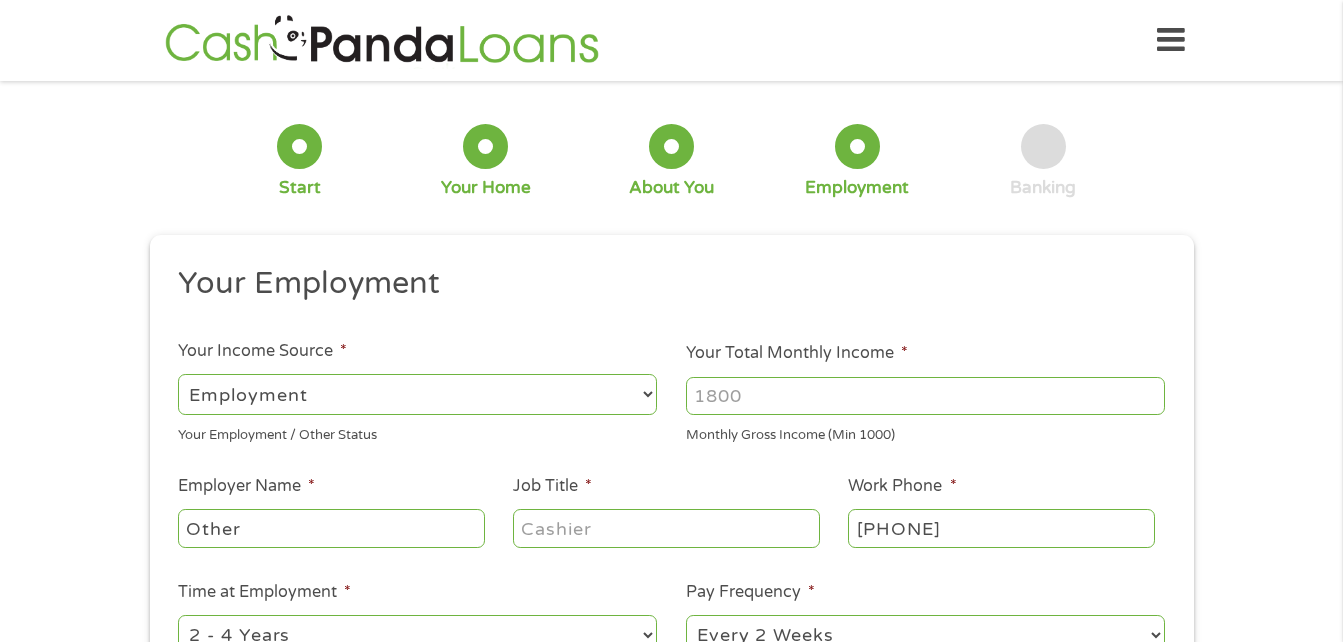 select on "benefits" 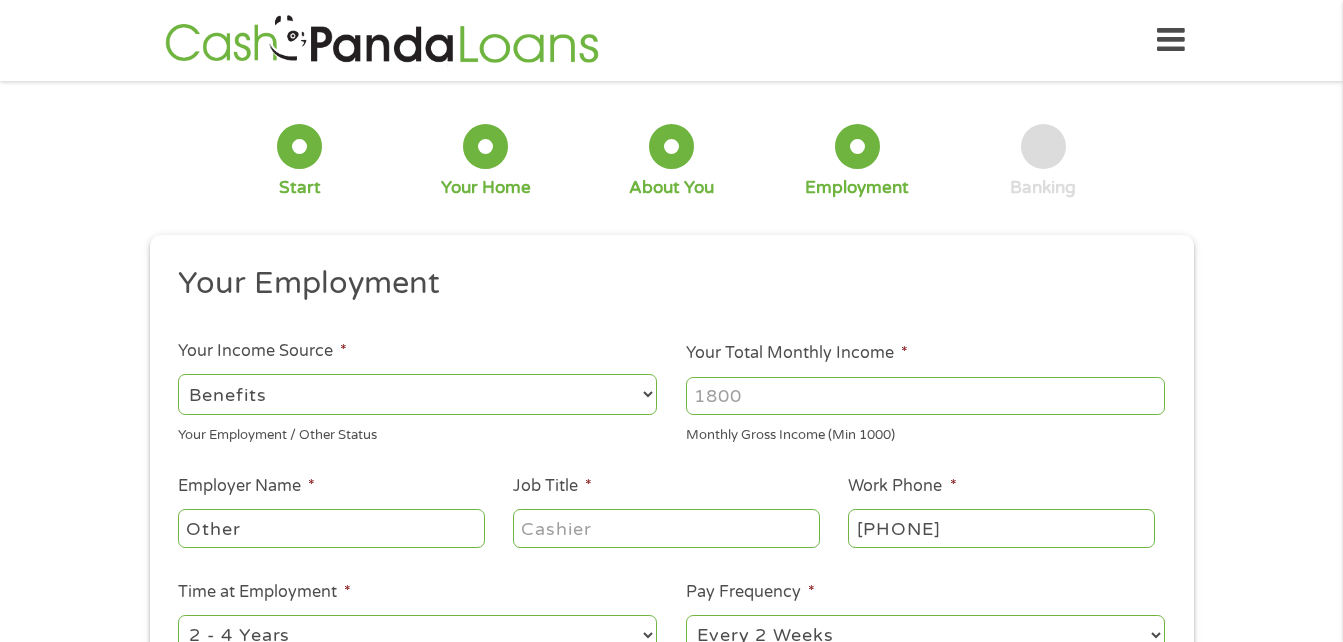 click on "--- Choose one --- Employment Self Employed Benefits" at bounding box center [417, 394] 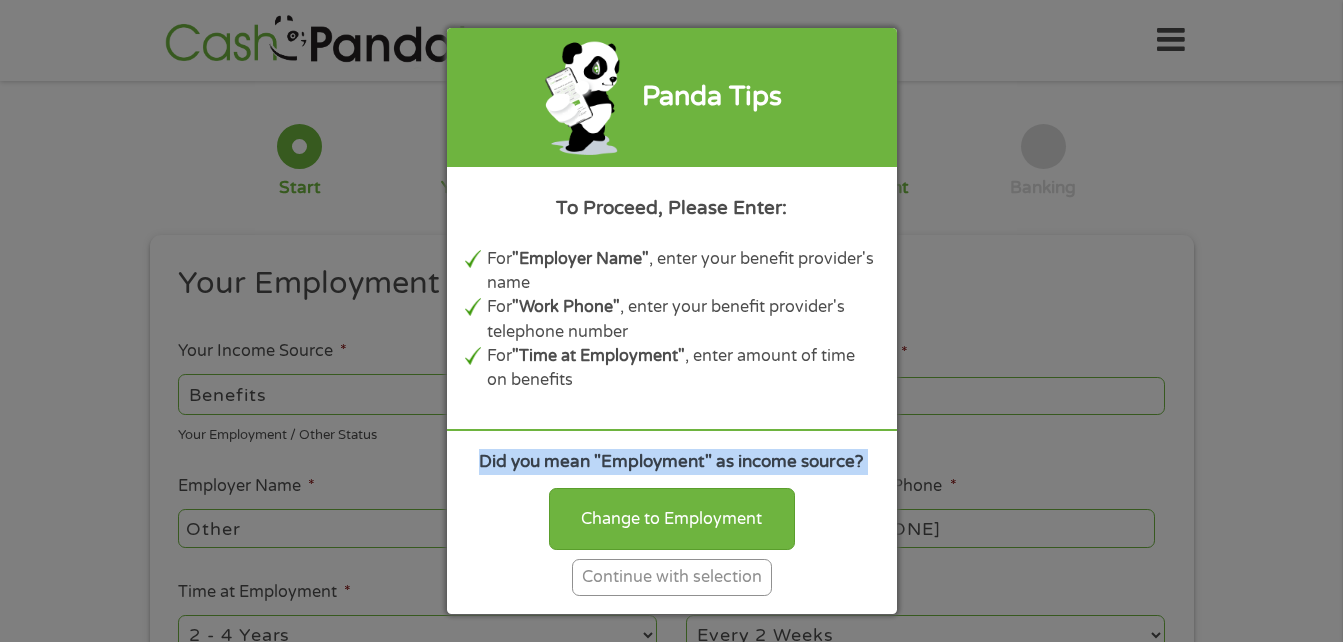 drag, startPoint x: 272, startPoint y: 430, endPoint x: 254, endPoint y: 531, distance: 102.59142 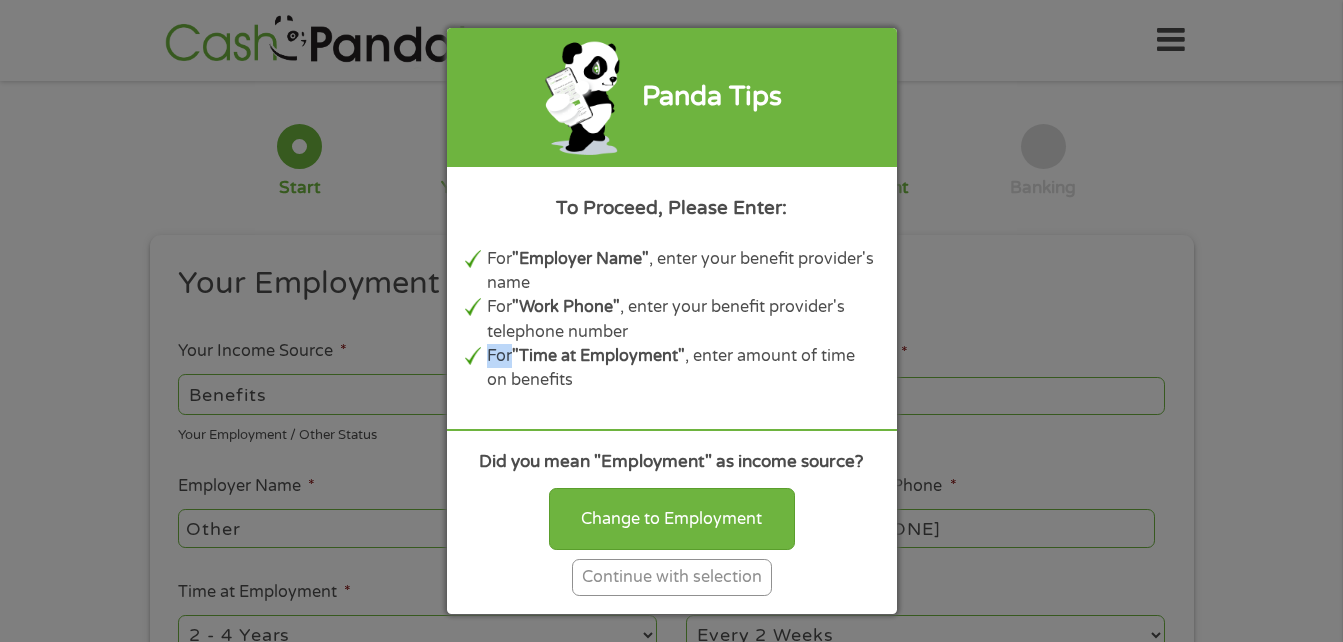 click on "Panda Tips To Proceed, Please Enter: For  "Employer Name" , enter your benefit provider's name For  "Work Phone" , enter your benefit provider's telephone number For  "Time at Employment" , enter amount of time on benefits Did you mean "Employment" as income source? Change to Employment Continue with selection" at bounding box center [671, 321] 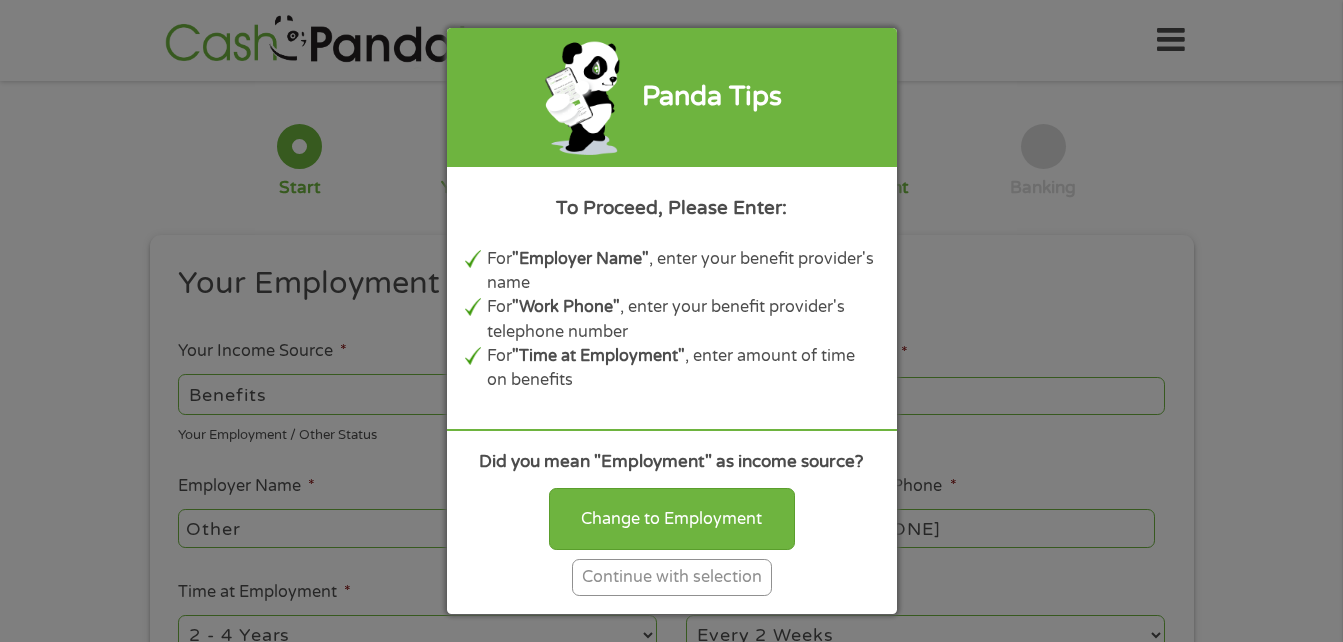 click on "Panda Tips To Proceed, Please Enter: For  "Employer Name" , enter your benefit provider's name For  "Work Phone" , enter your benefit provider's telephone number For  "Time at Employment" , enter amount of time on benefits Did you mean "Employment" as income source? Change to Employment Continue with selection" at bounding box center [671, 321] 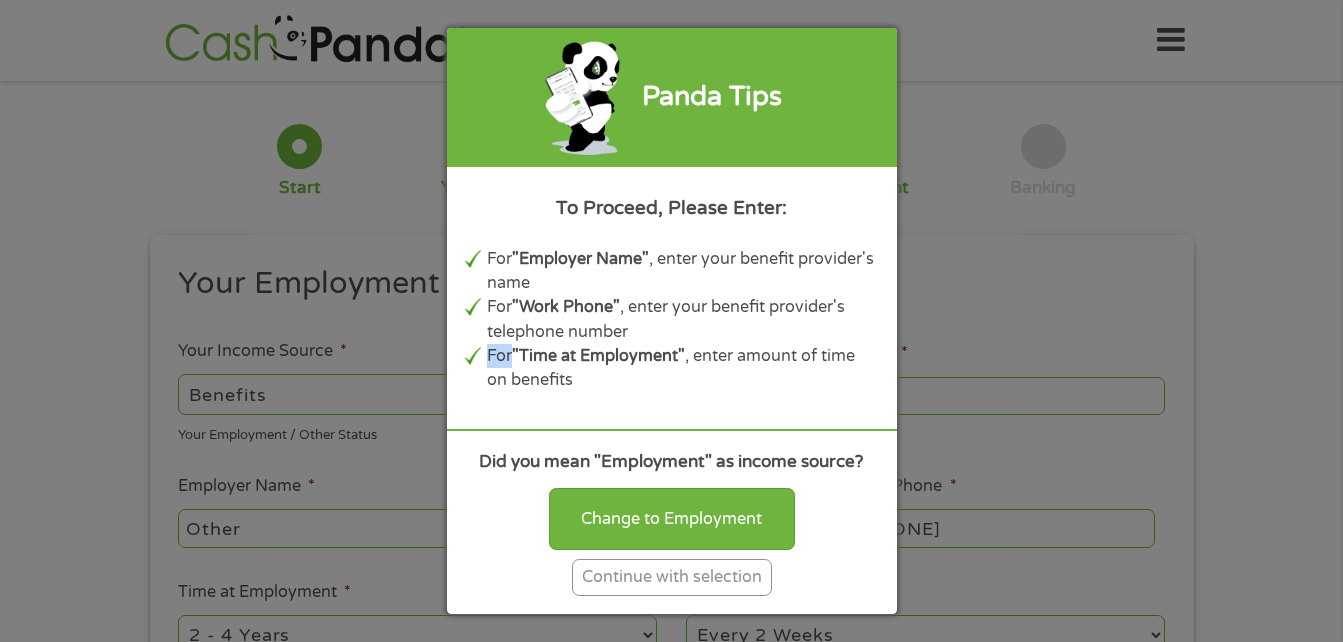 click on "Panda Tips To Proceed, Please Enter: For  "Employer Name" , enter your benefit provider's name For  "Work Phone" , enter your benefit provider's telephone number For  "Time at Employment" , enter amount of time on benefits Did you mean "Employment" as income source? Change to Employment Continue with selection" at bounding box center [671, 321] 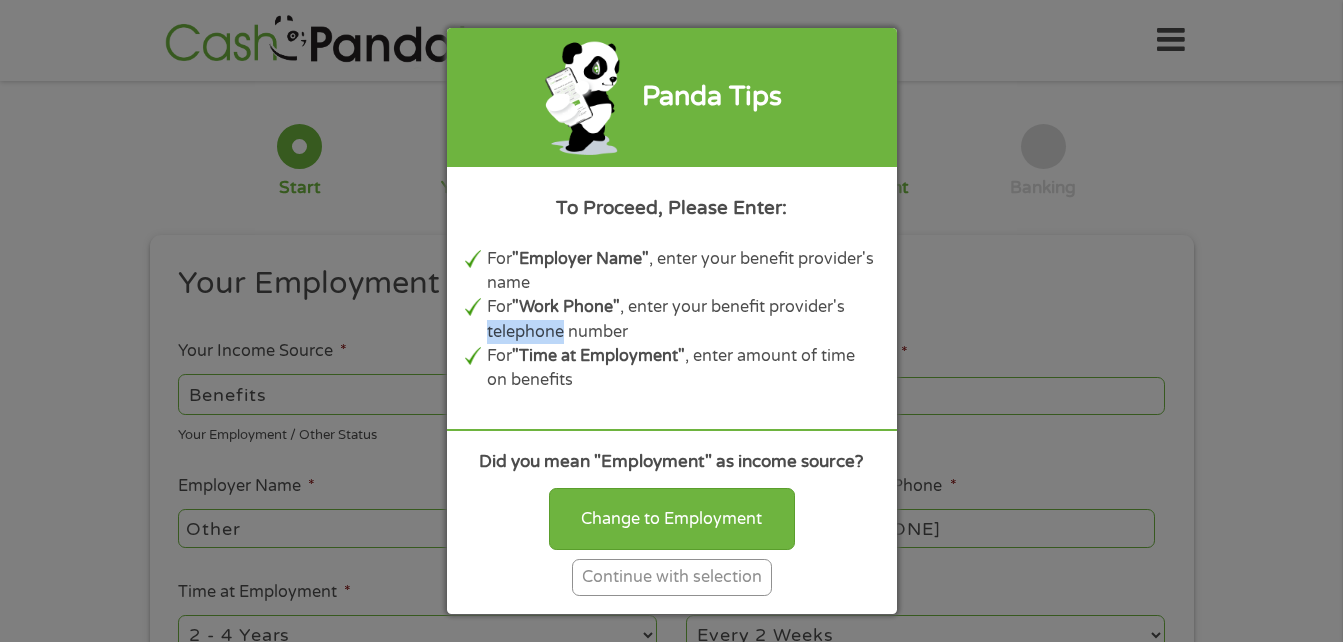 click on "Panda Tips To Proceed, Please Enter: For  "Employer Name" , enter your benefit provider's name For  "Work Phone" , enter your benefit provider's telephone number For  "Time at Employment" , enter amount of time on benefits Did you mean "Employment" as income source? Change to Employment Continue with selection" at bounding box center (671, 321) 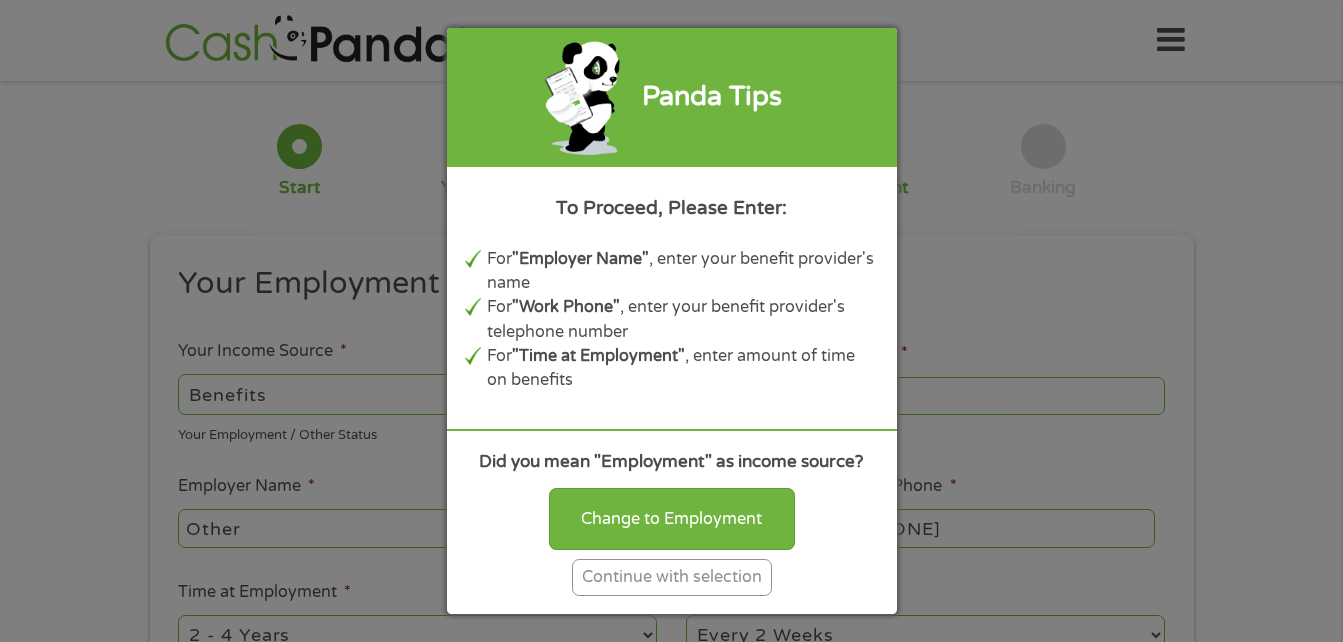 click on "Panda Tips To Proceed, Please Enter: For  "Employer Name" , enter your benefit provider's name For  "Work Phone" , enter your benefit provider's telephone number For  "Time at Employment" , enter amount of time on benefits Did you mean "Employment" as income source? Change to Employment Continue with selection" at bounding box center [671, 321] 